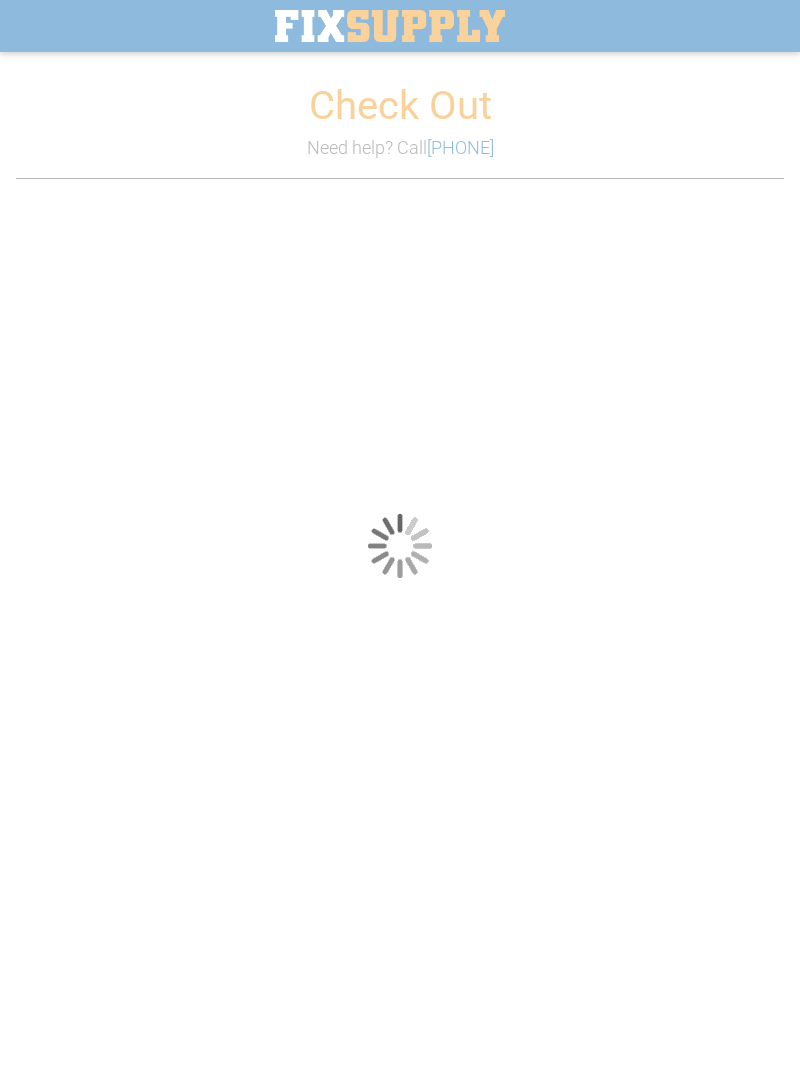 scroll, scrollTop: 0, scrollLeft: 0, axis: both 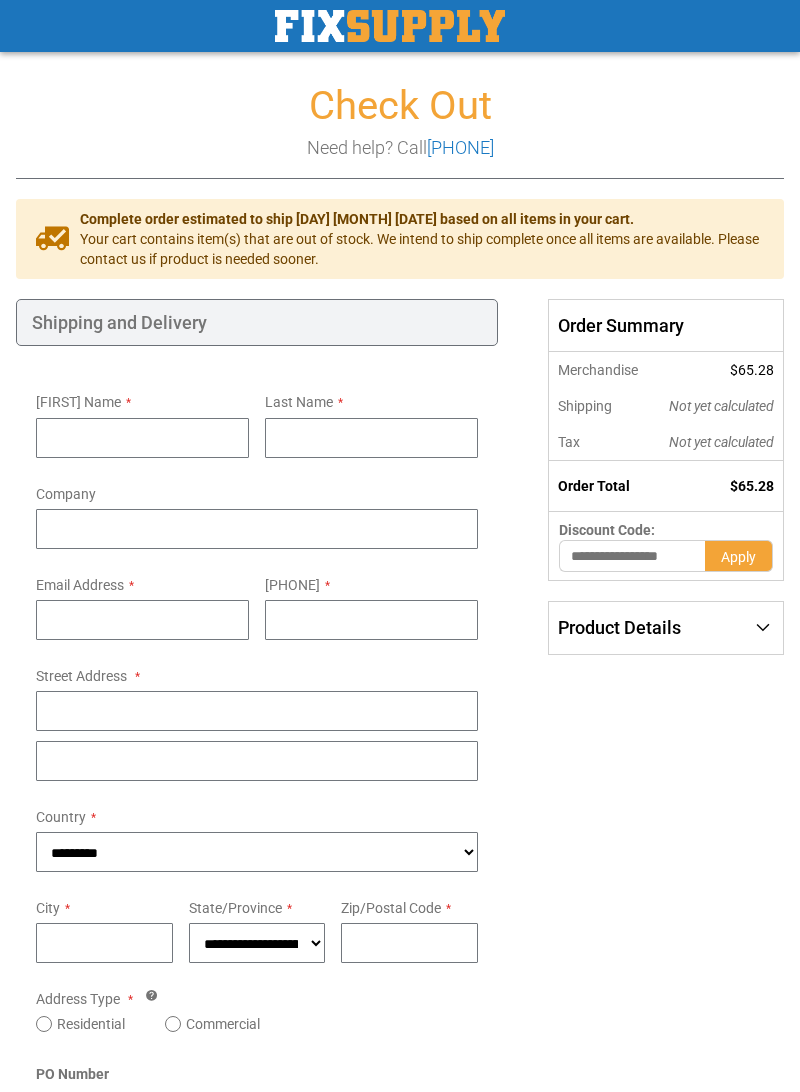 click on "Product Details" at bounding box center (666, 628) 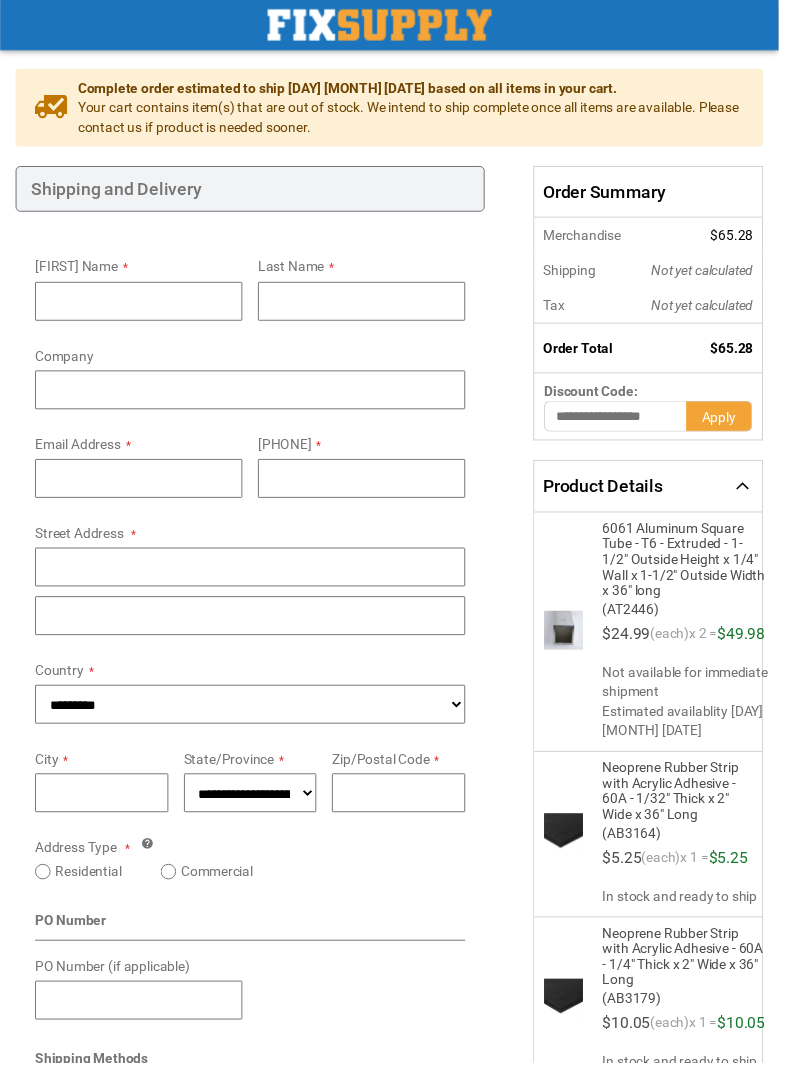 scroll, scrollTop: 0, scrollLeft: 0, axis: both 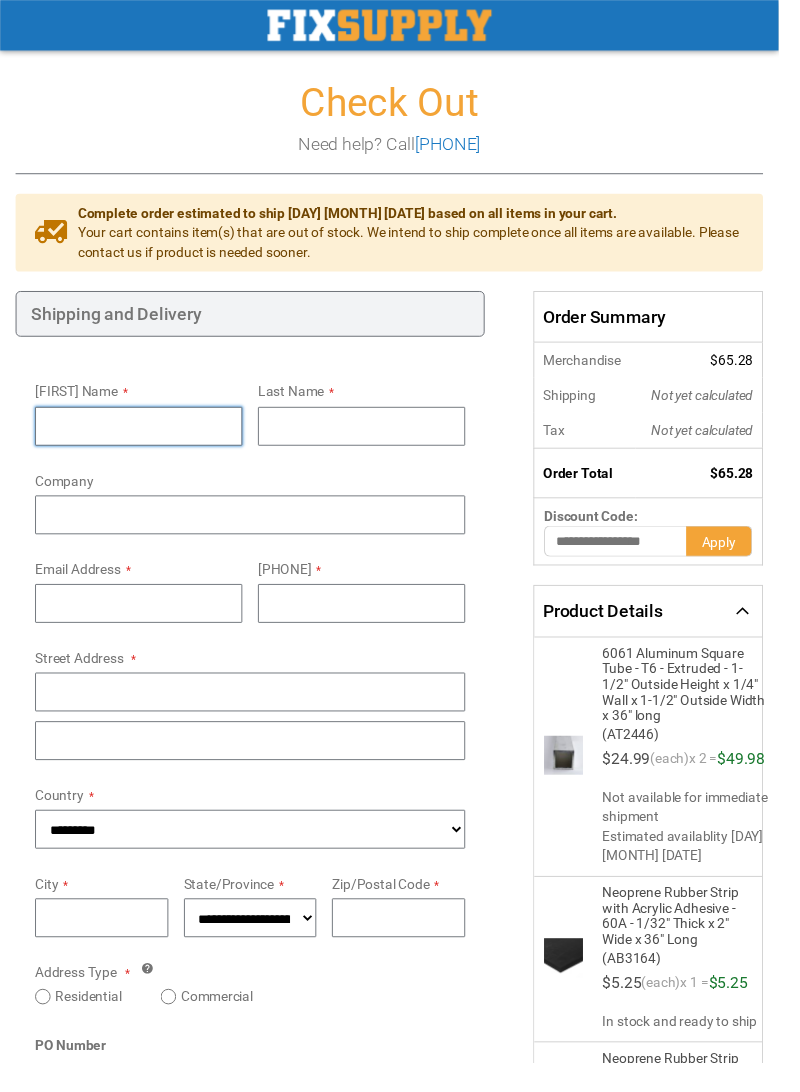 click on "[FIRST] Name" at bounding box center [142, 438] 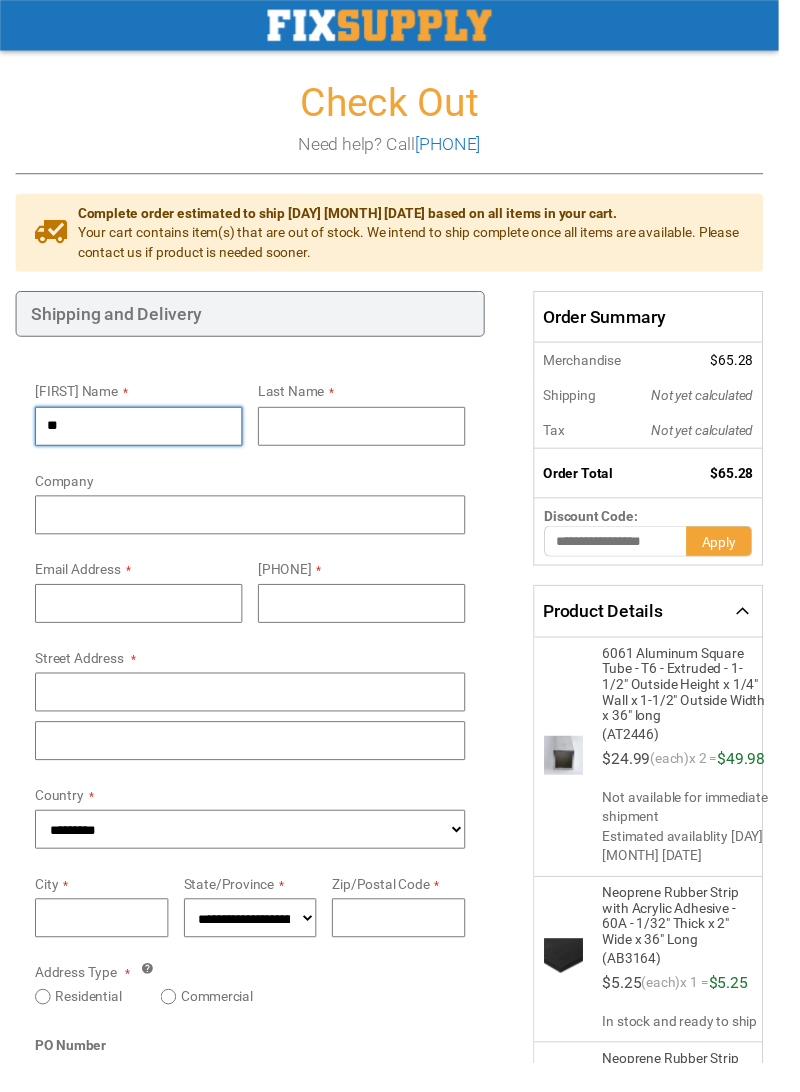 type on "******" 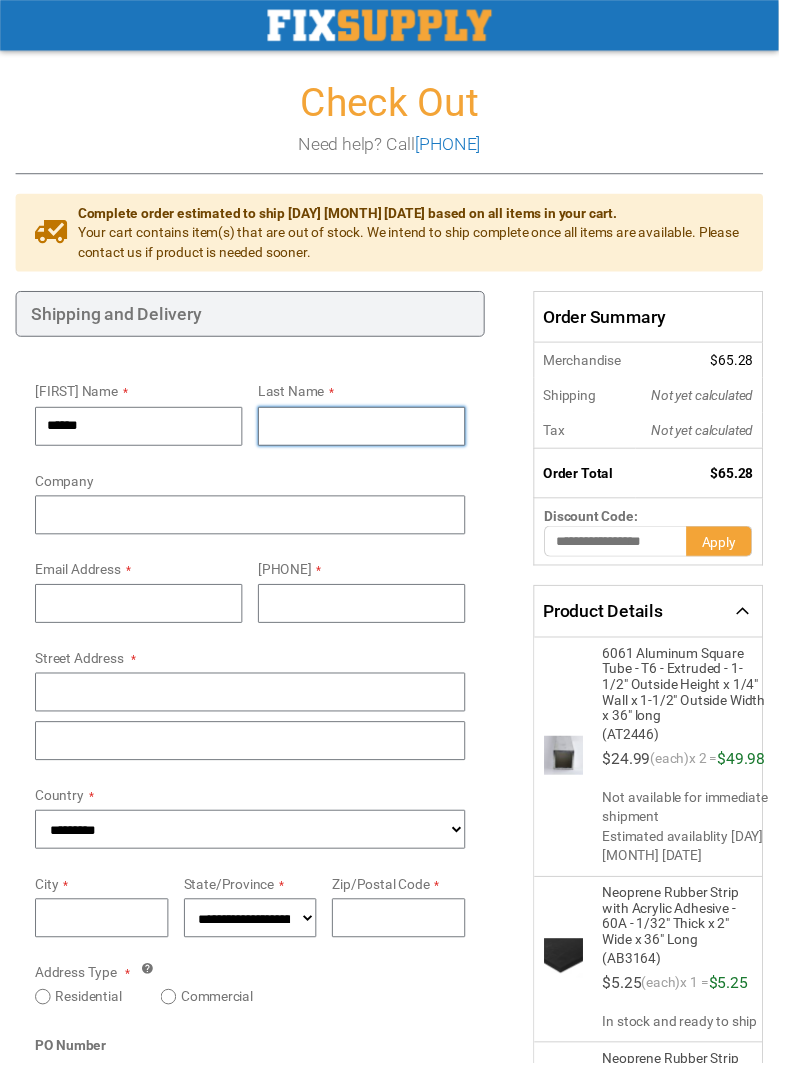 type on "******" 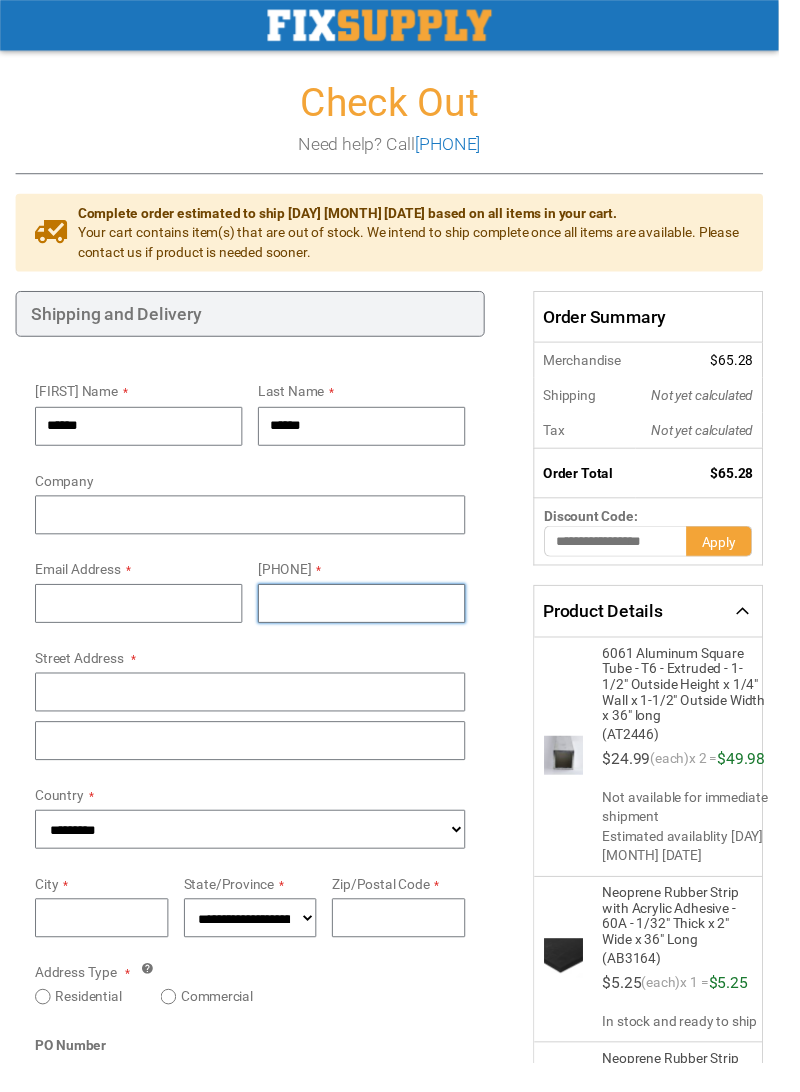 type on "**********" 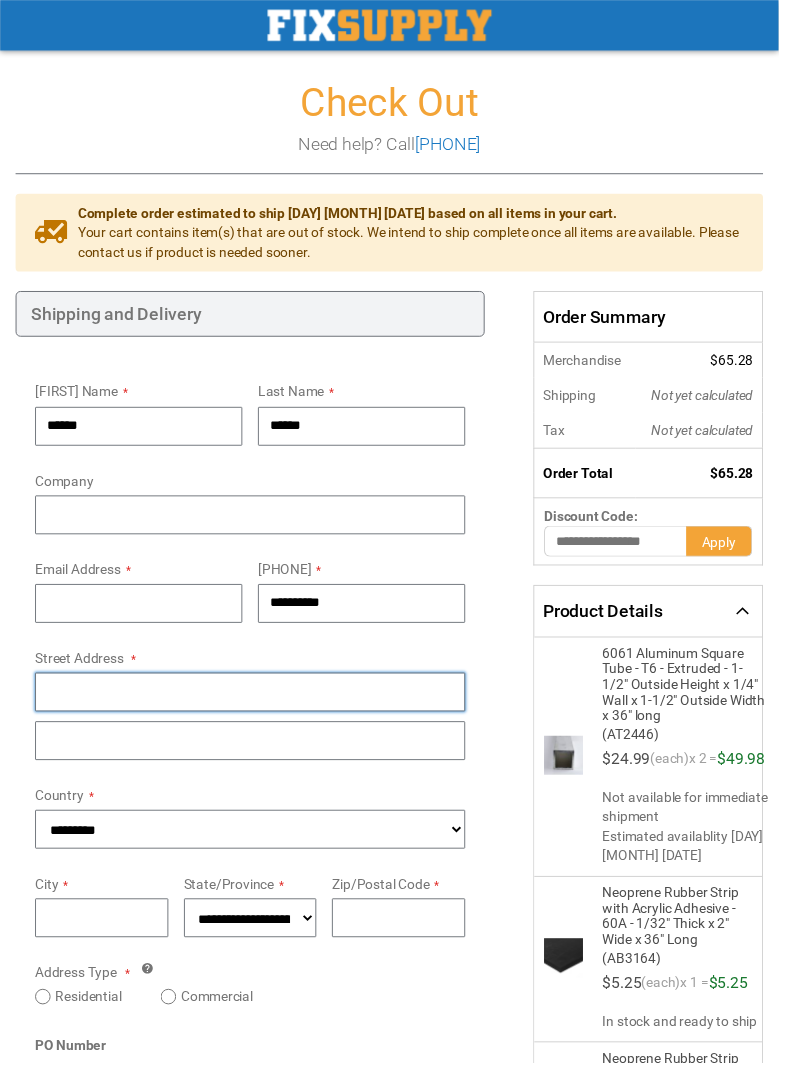 type on "**********" 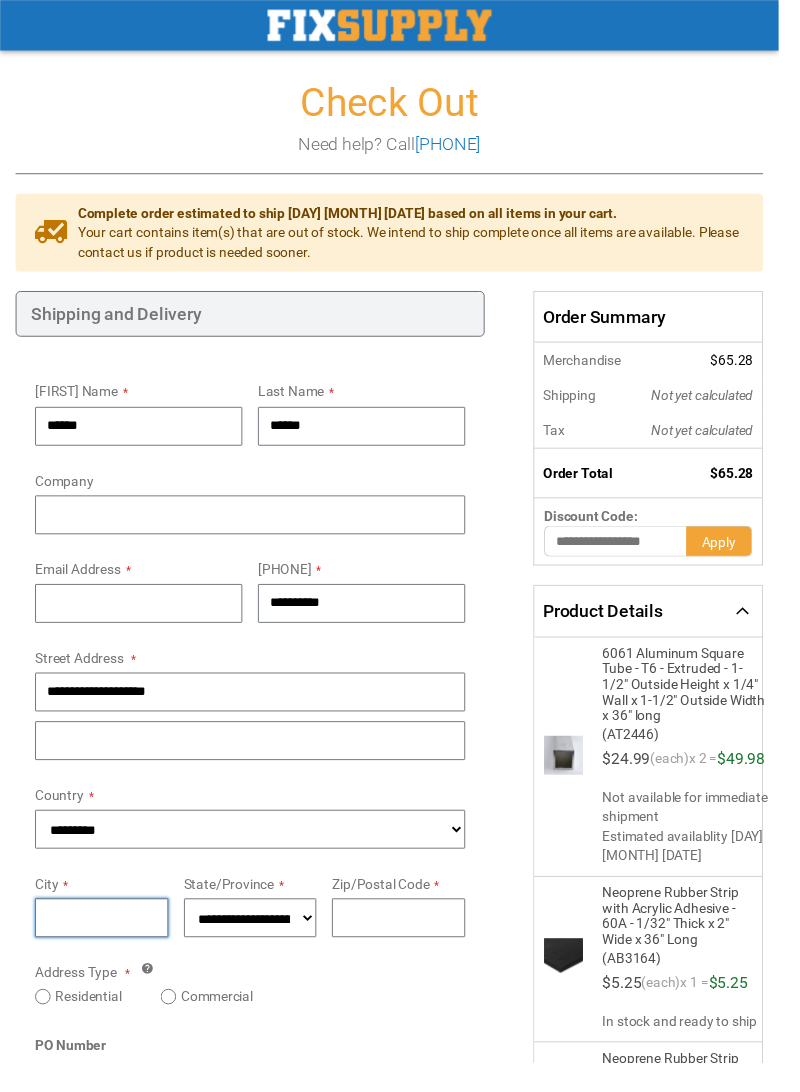 type on "*****" 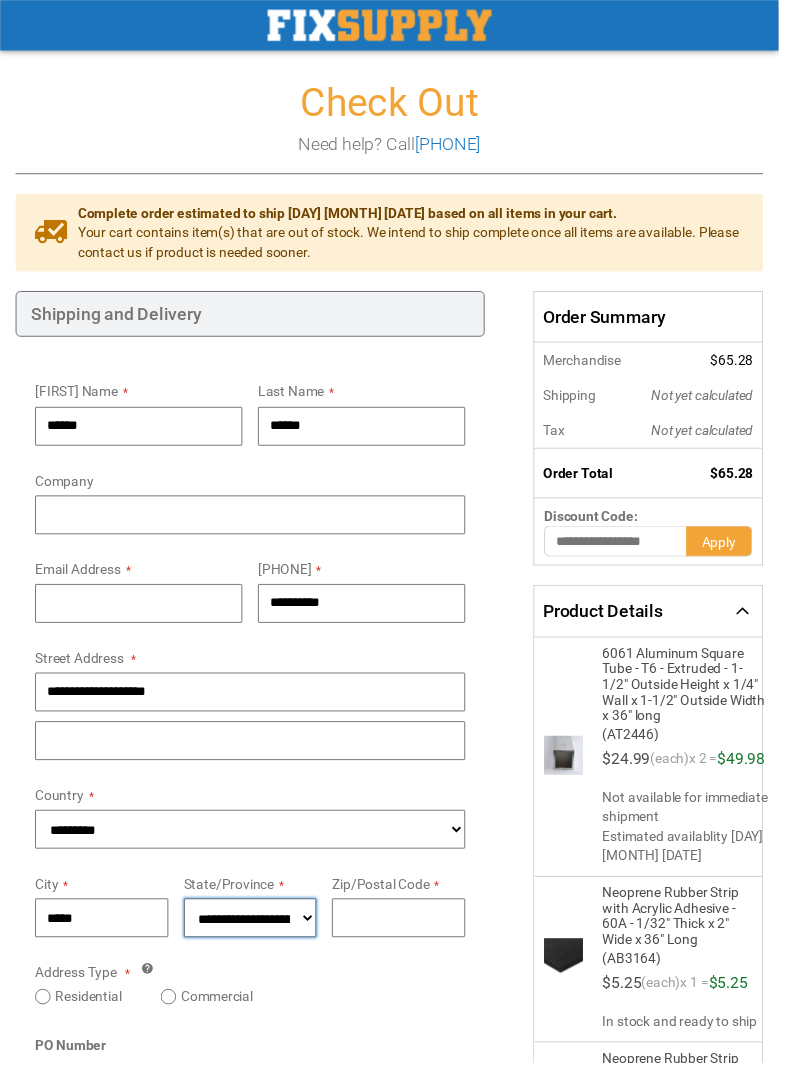 select on "***" 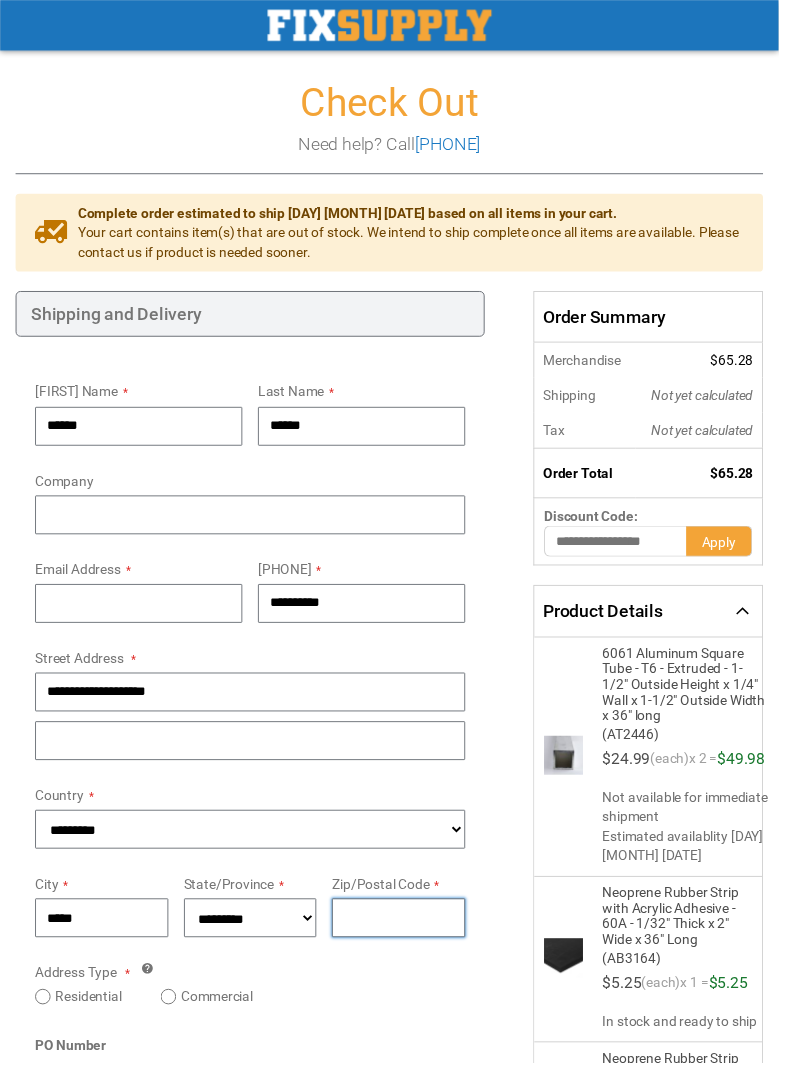 type on "*****" 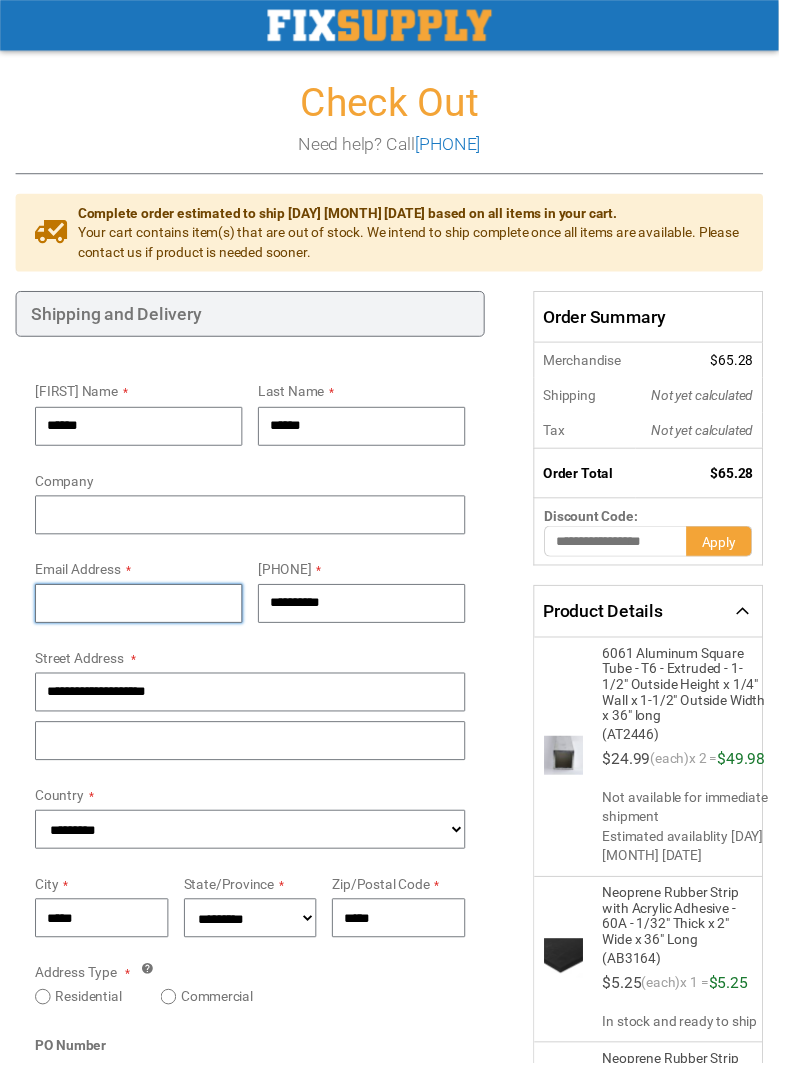 click on "Email Address" at bounding box center [142, 620] 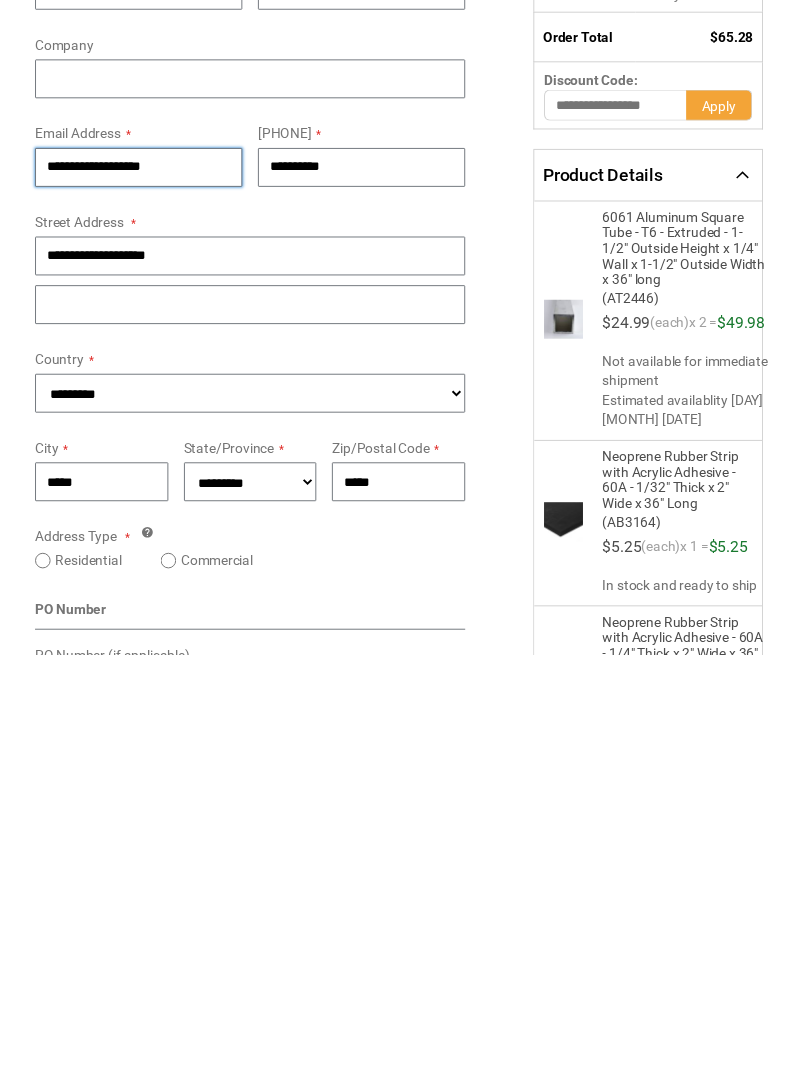 scroll, scrollTop: 30, scrollLeft: 0, axis: vertical 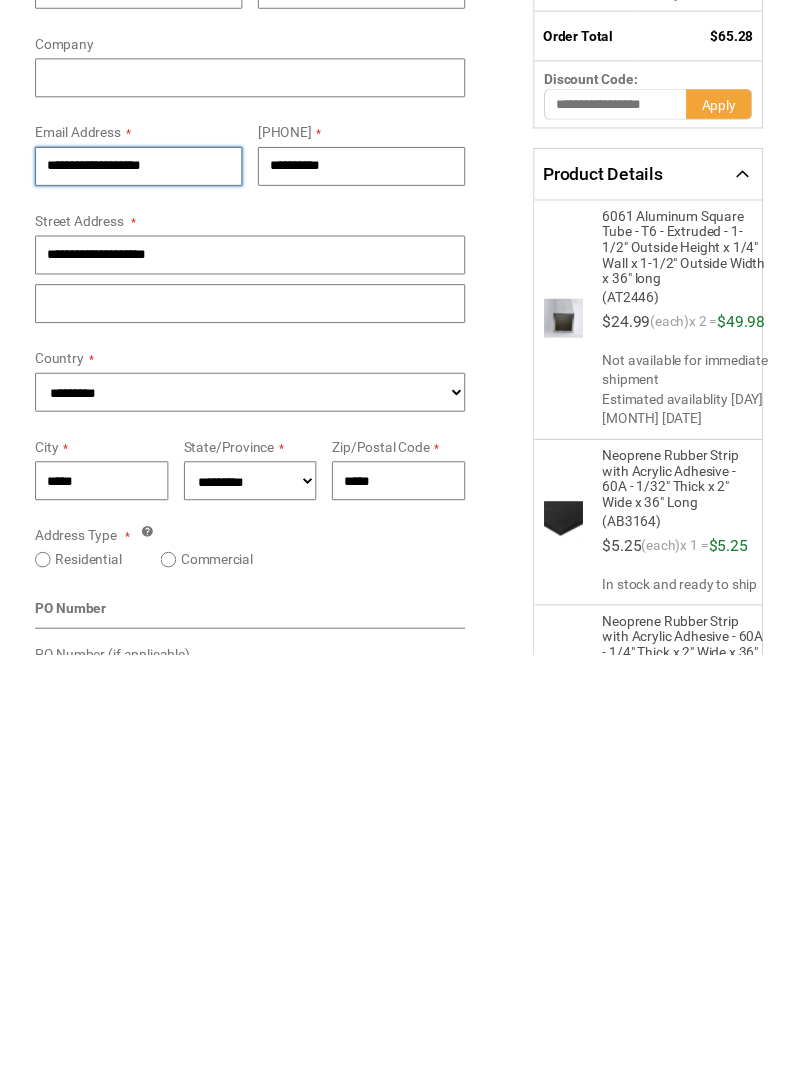 type on "**********" 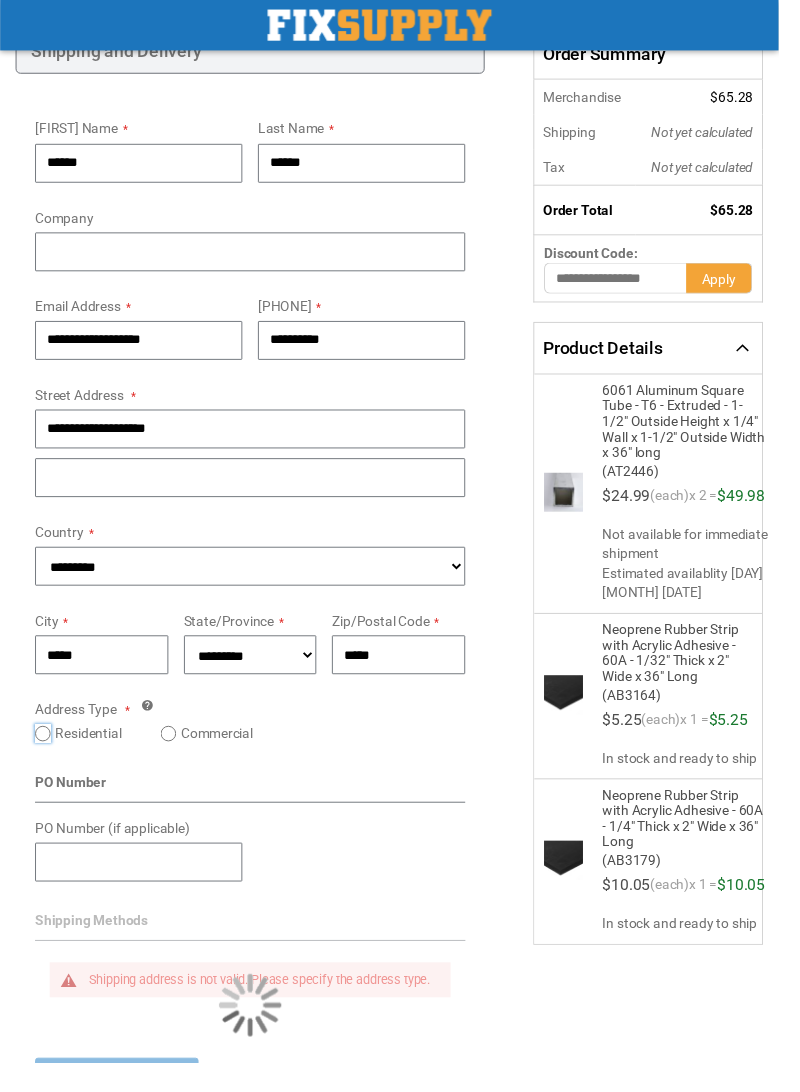 scroll, scrollTop: 277, scrollLeft: 0, axis: vertical 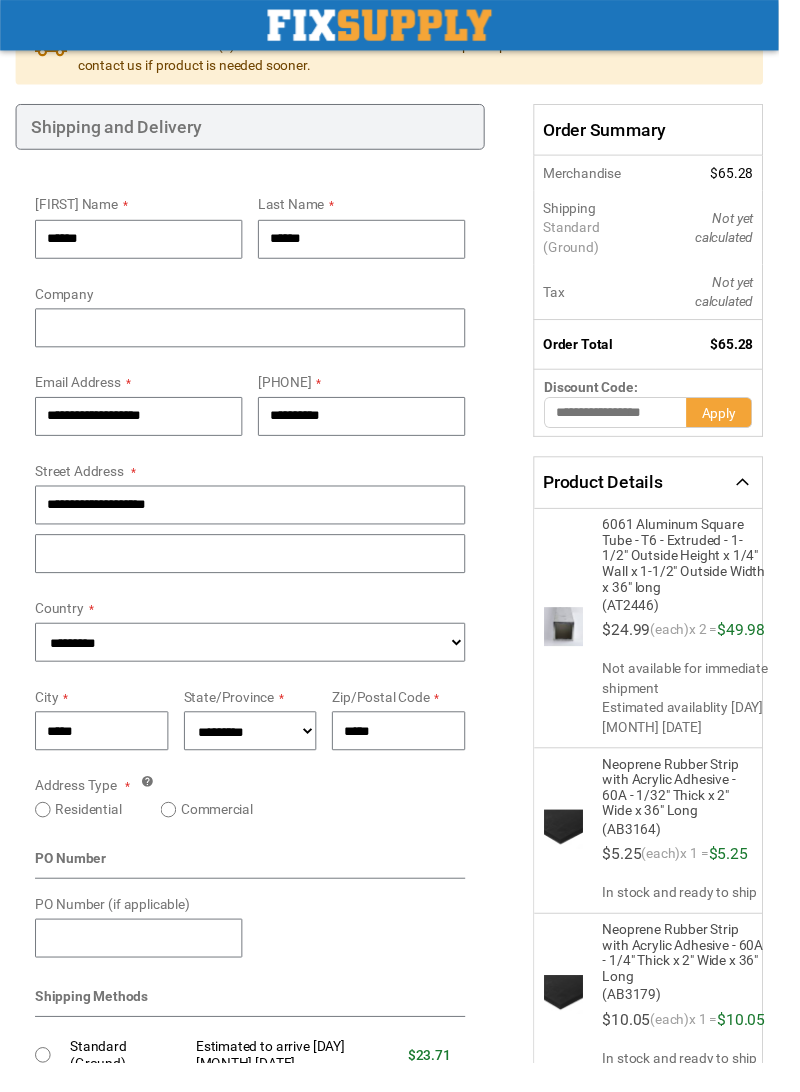 click on "Not yet calculated" at bounding box center [744, 234] 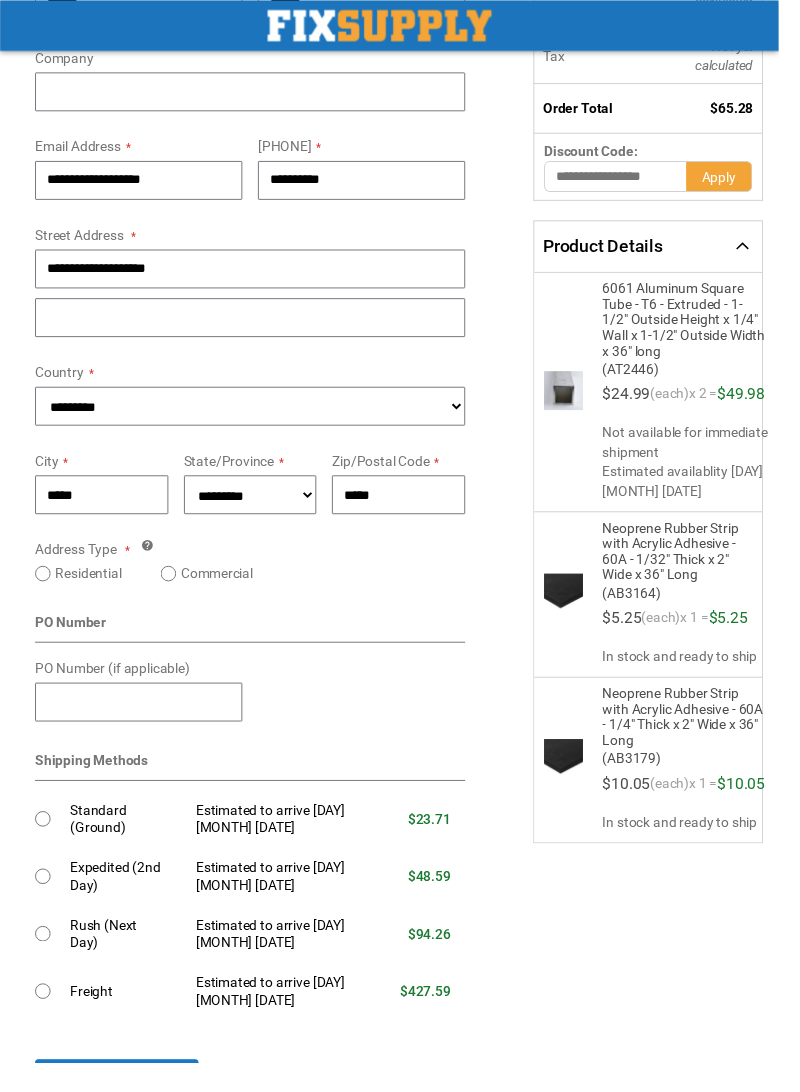 scroll, scrollTop: 444, scrollLeft: 0, axis: vertical 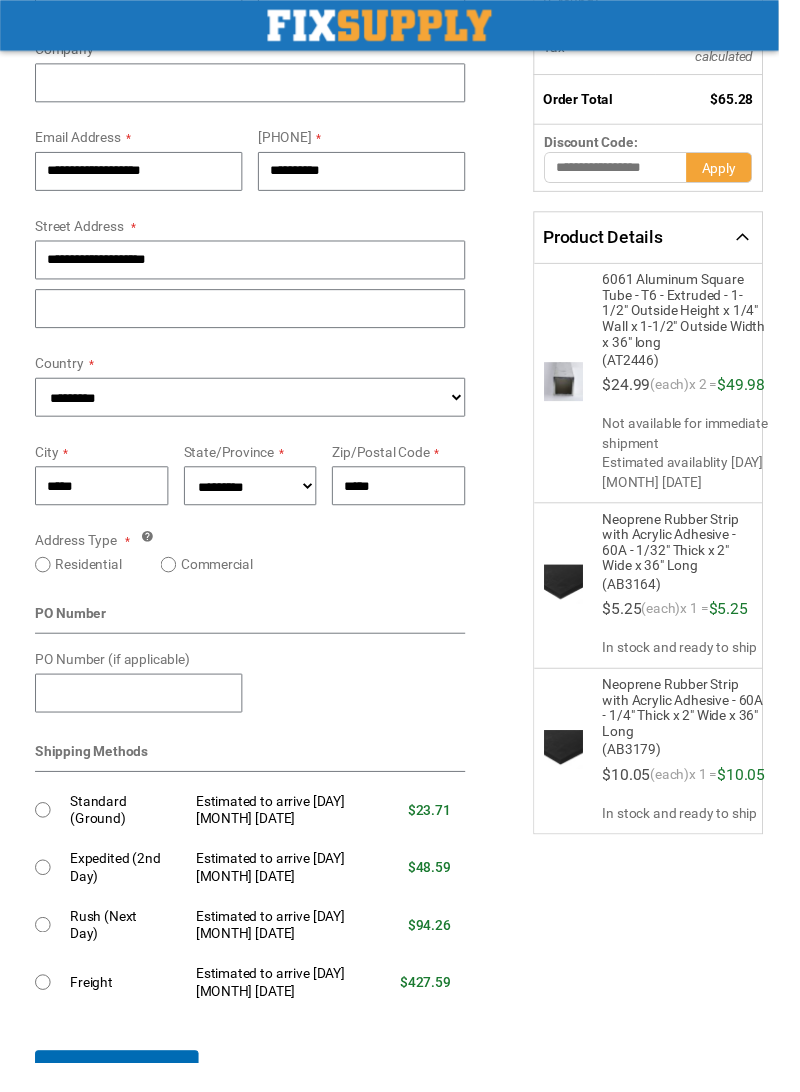 click on "Continue to Payment" at bounding box center [120, 1100] 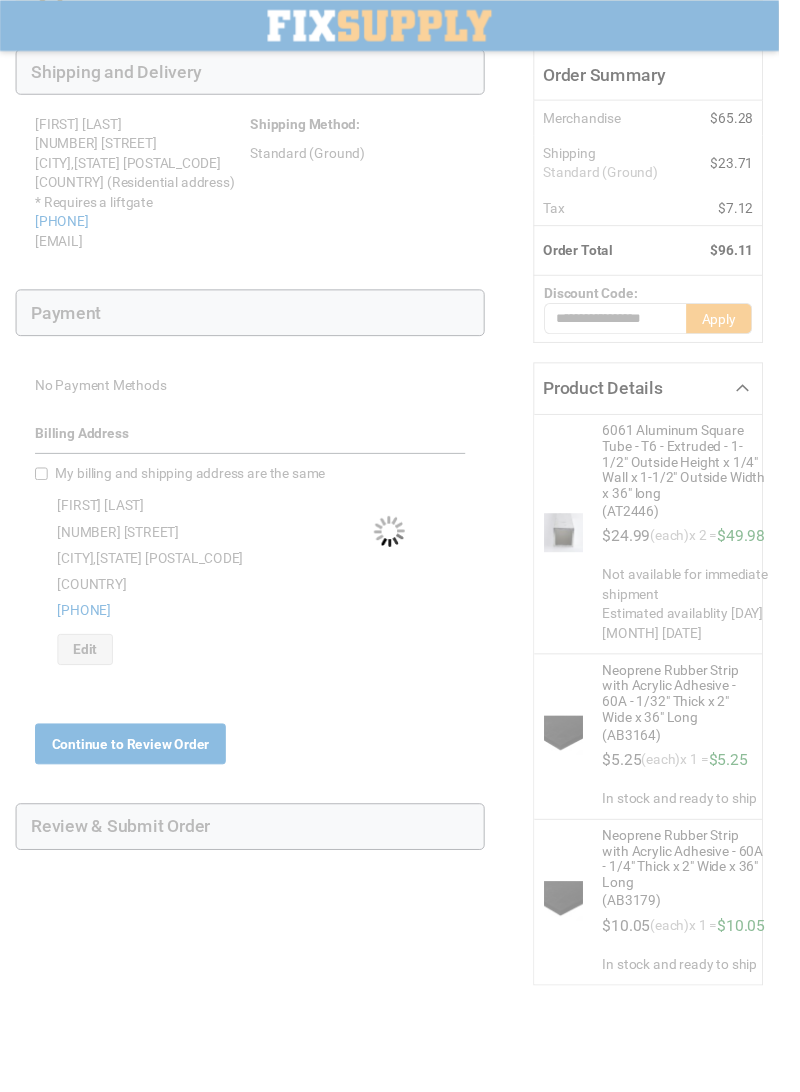 scroll, scrollTop: 0, scrollLeft: 0, axis: both 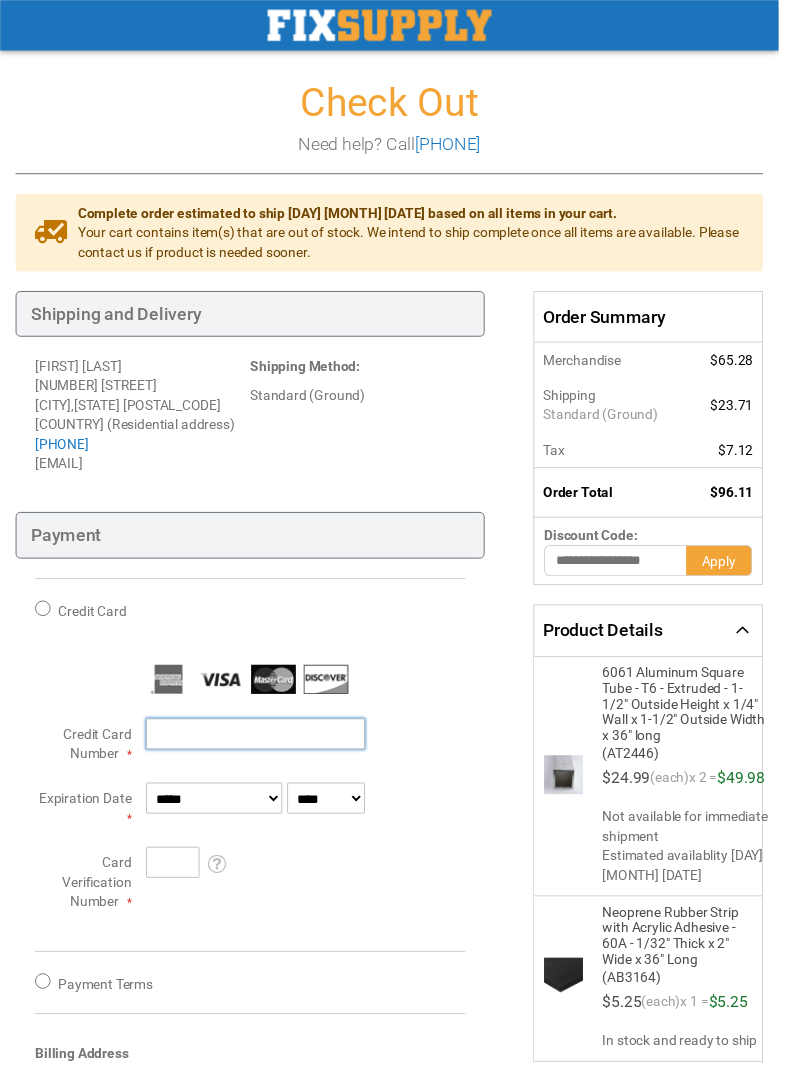 click on "Credit Card Number" at bounding box center [262, 754] 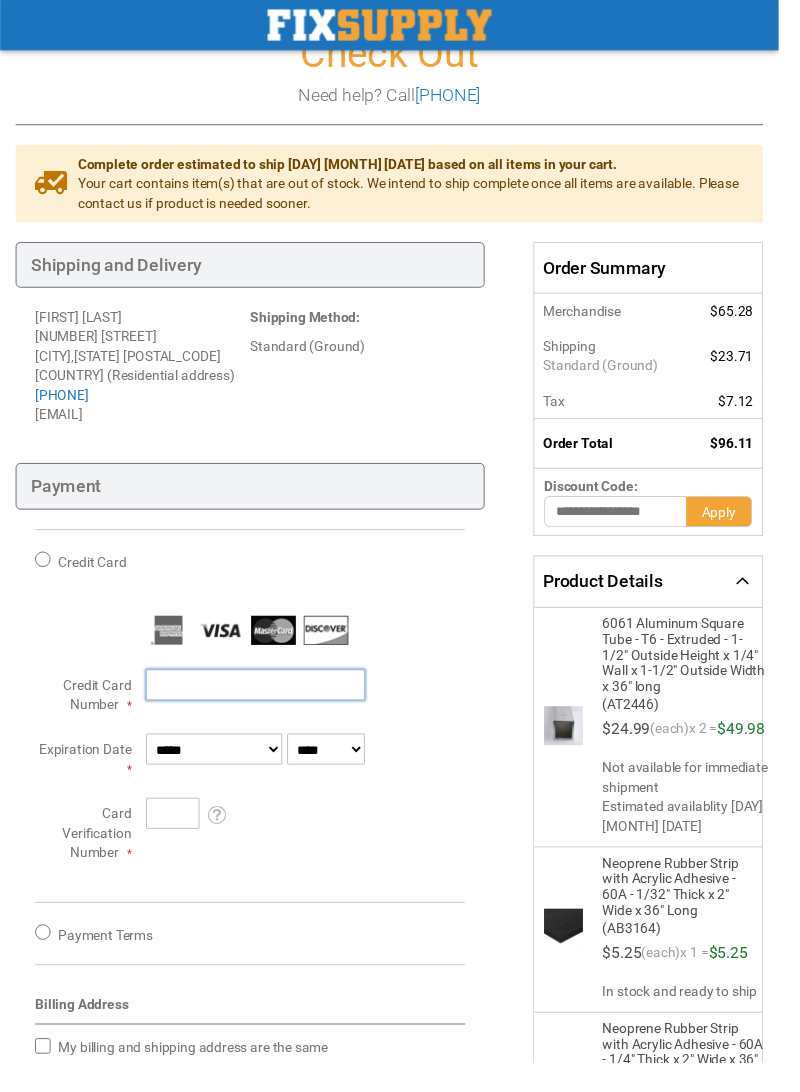 scroll, scrollTop: 99, scrollLeft: 0, axis: vertical 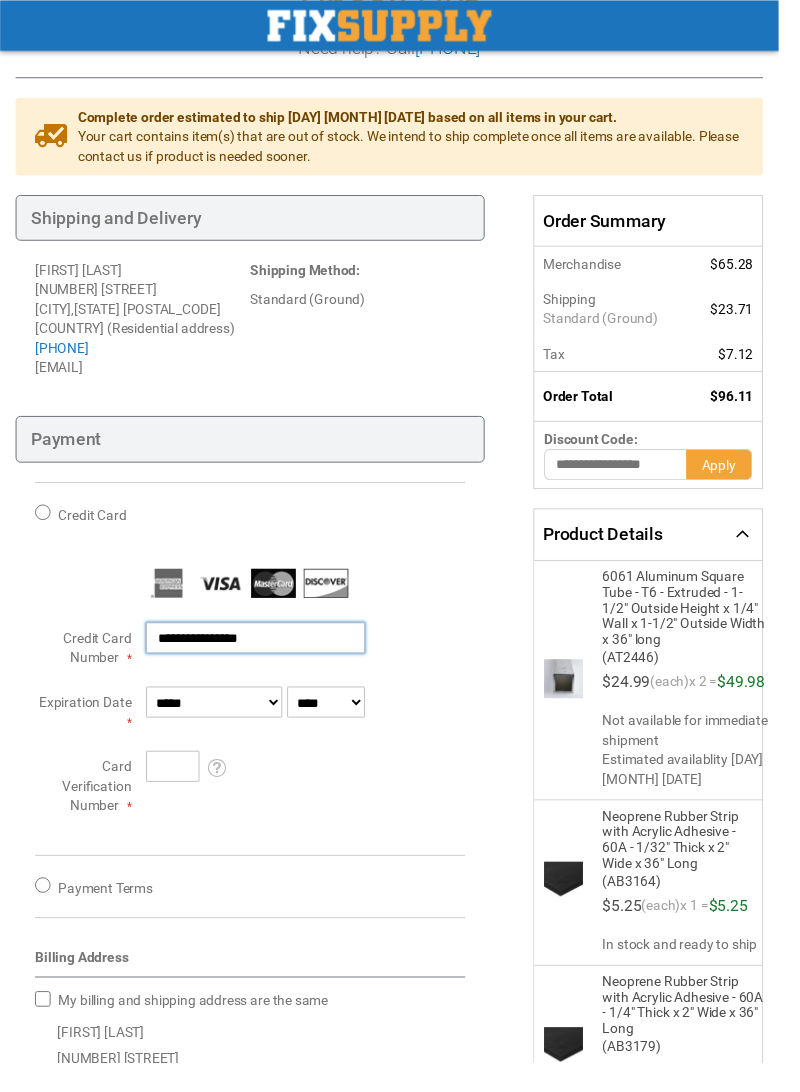 type on "**********" 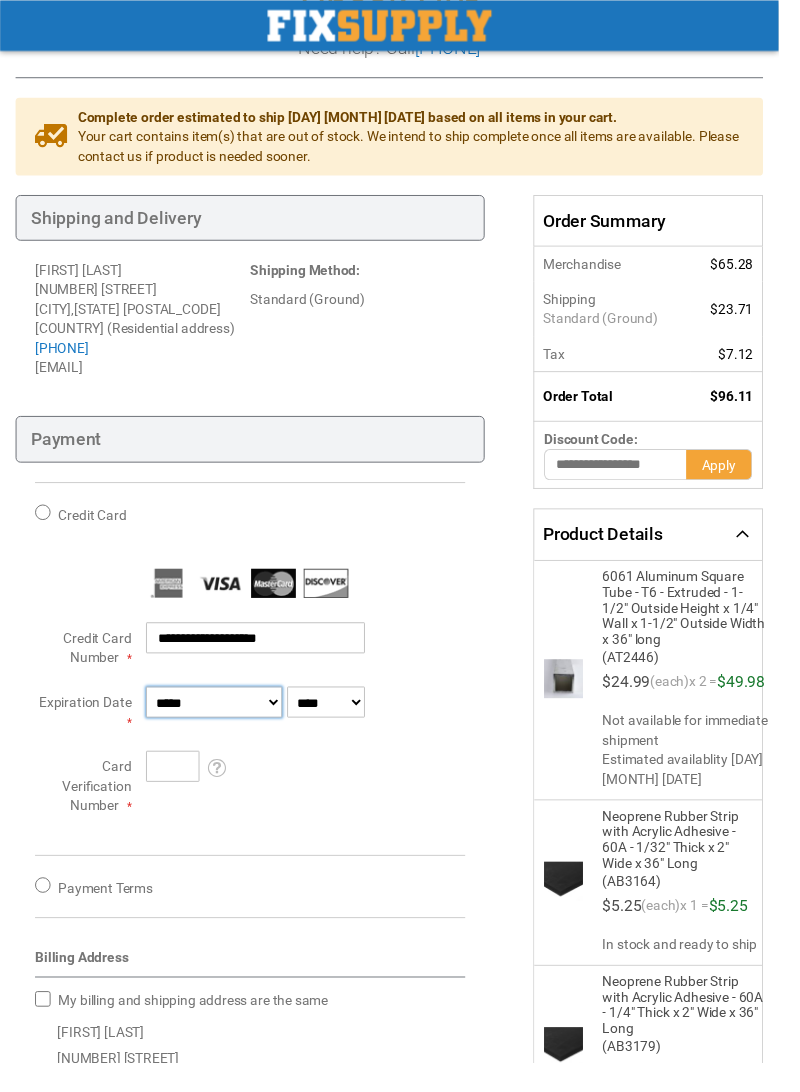 select on "*" 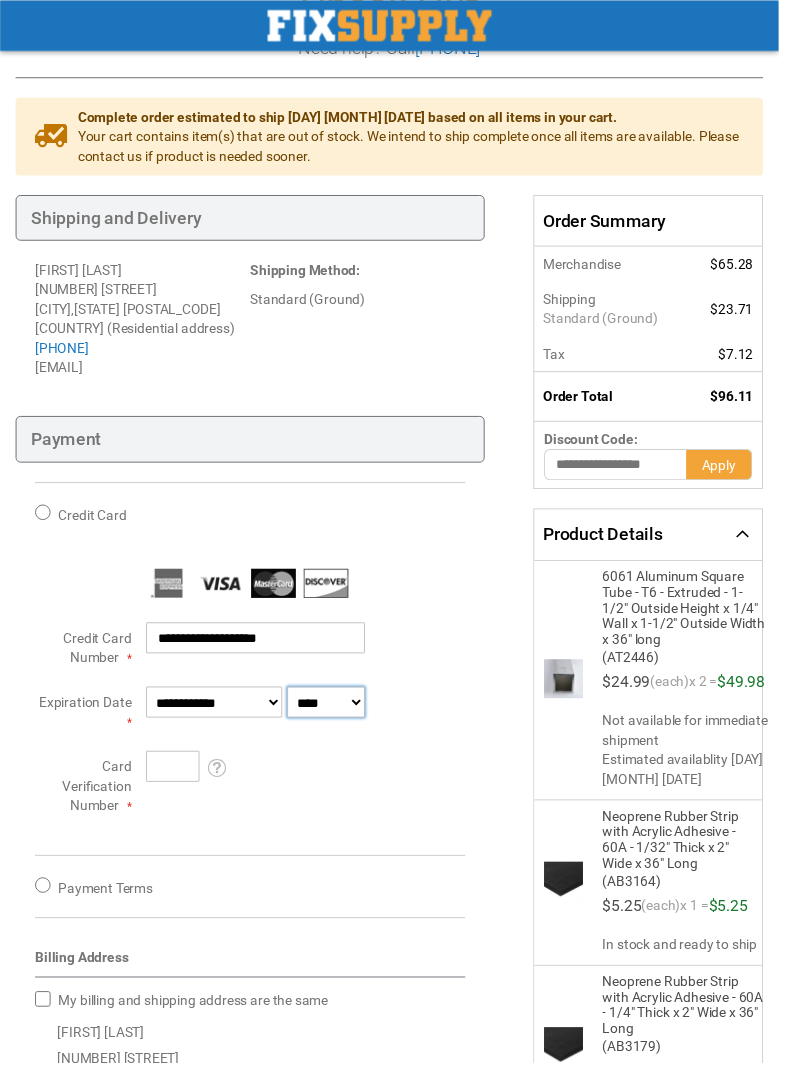 select on "****" 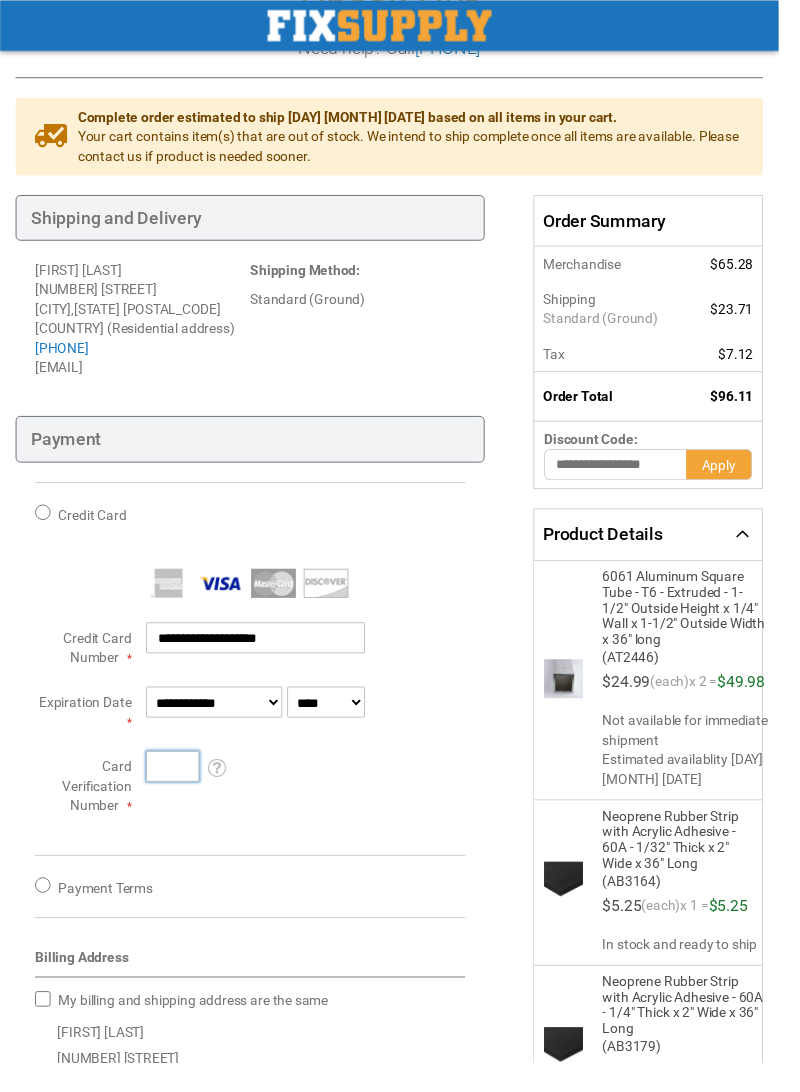 click on "Card Verification Number" at bounding box center (177, 787) 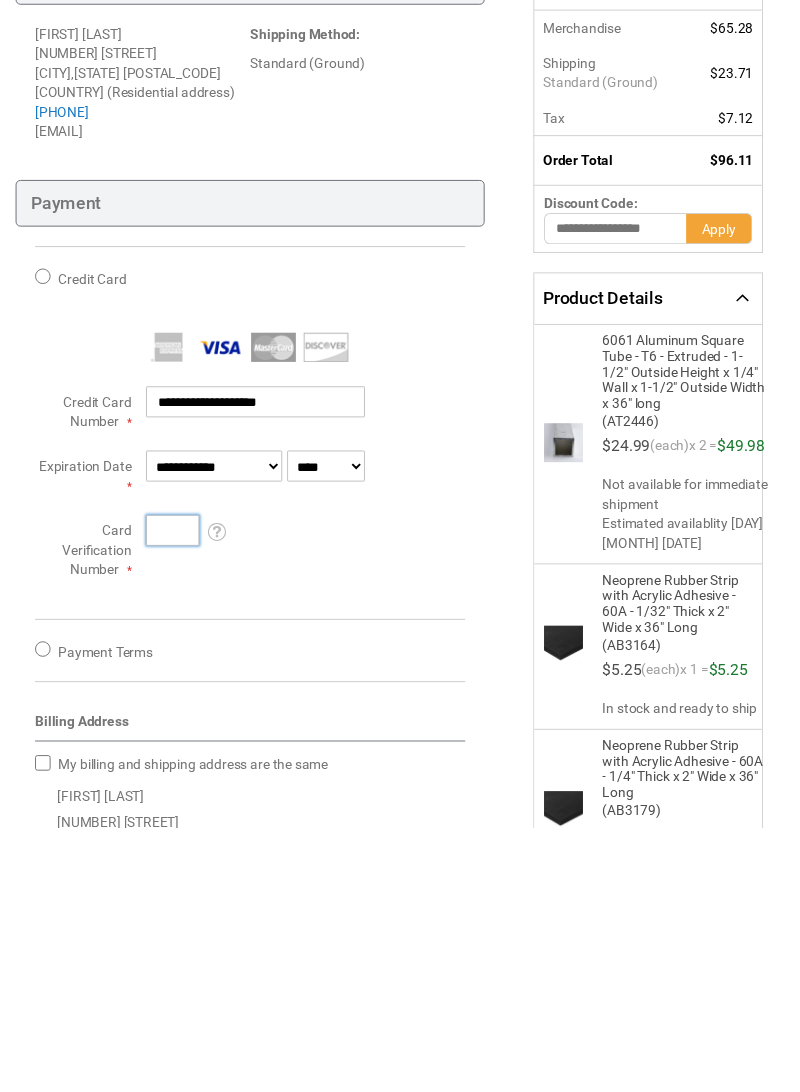 scroll, scrollTop: 166, scrollLeft: 0, axis: vertical 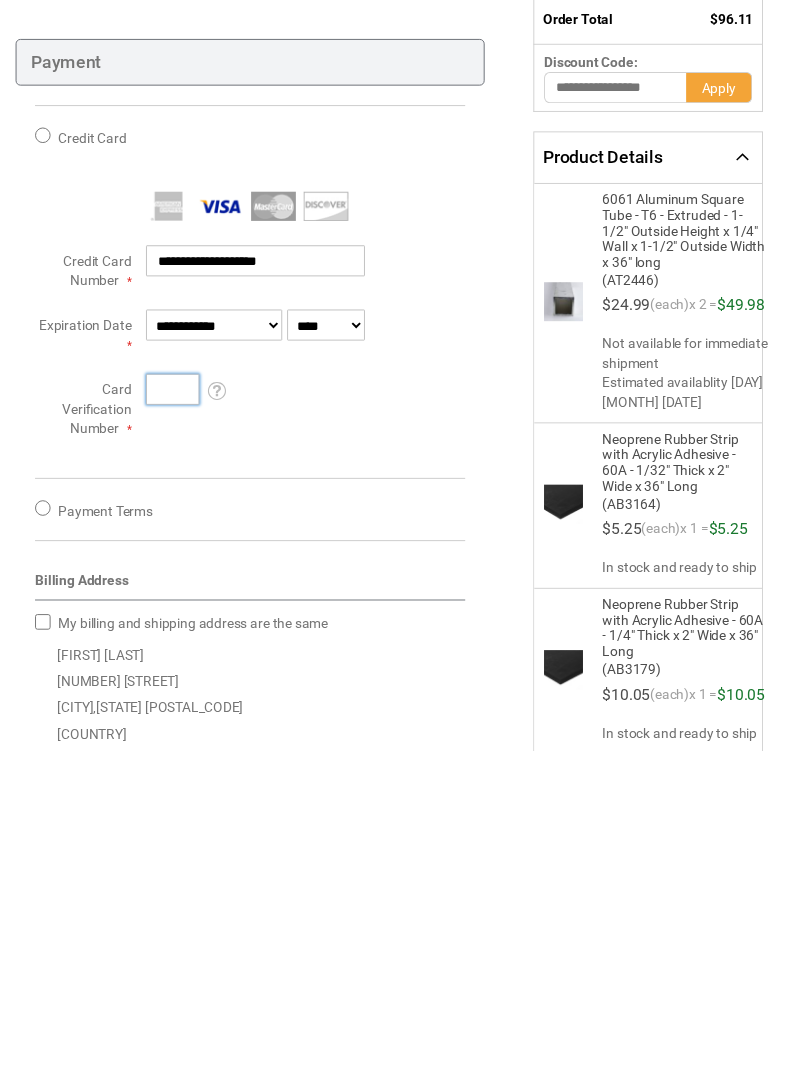 type on "***" 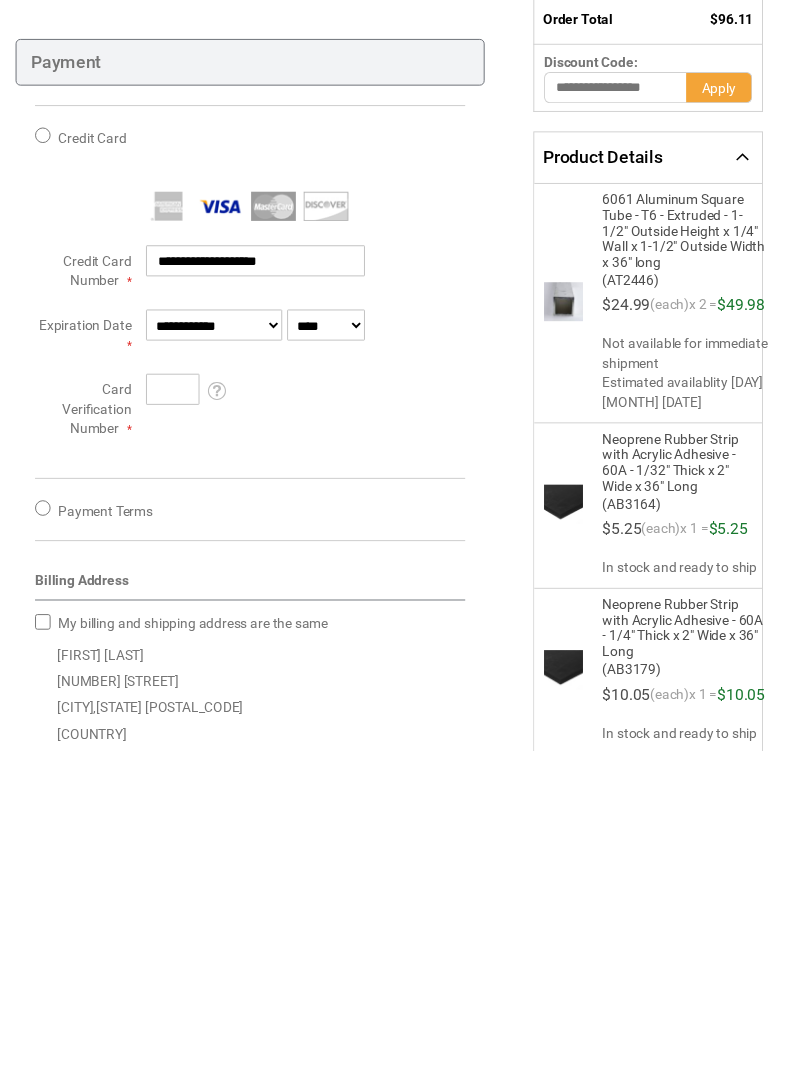 click on "[FIRST]
[LAST]
[NUMBER] [STREET]
[CITY],  [STATE]   [POSTAL_CODE]
[COUNTRY]
[PHONE]
Edit" at bounding box center (257, 1068) 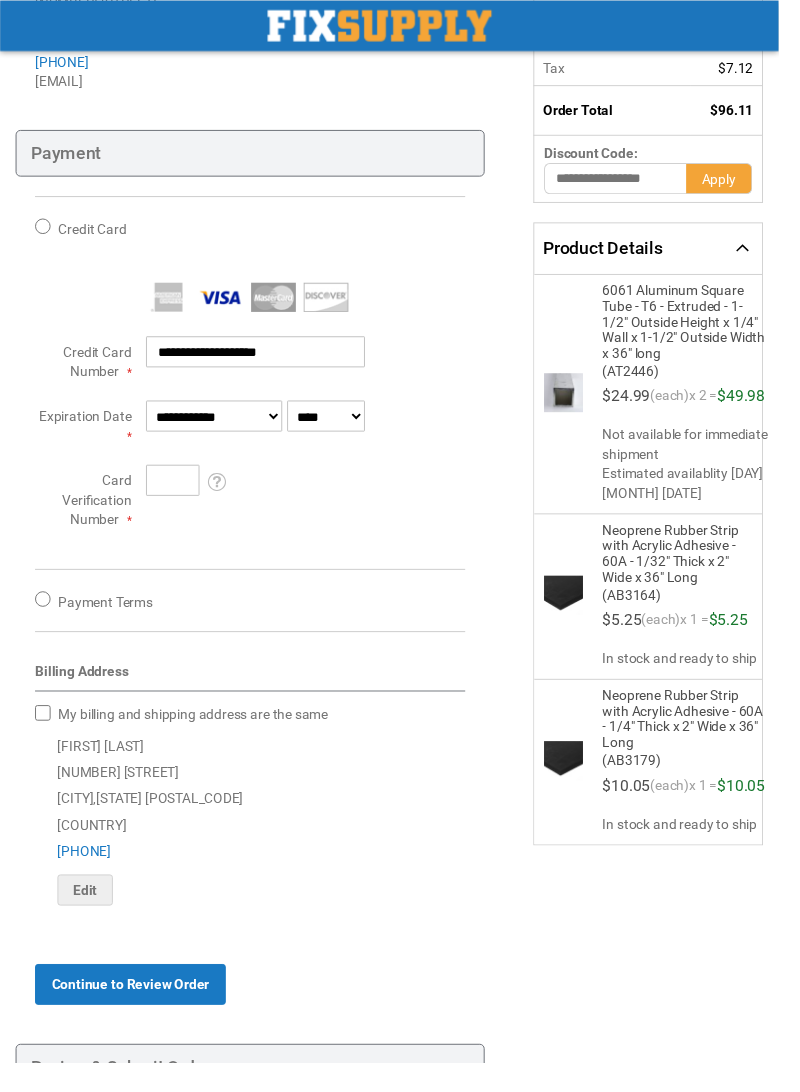 scroll, scrollTop: 393, scrollLeft: 0, axis: vertical 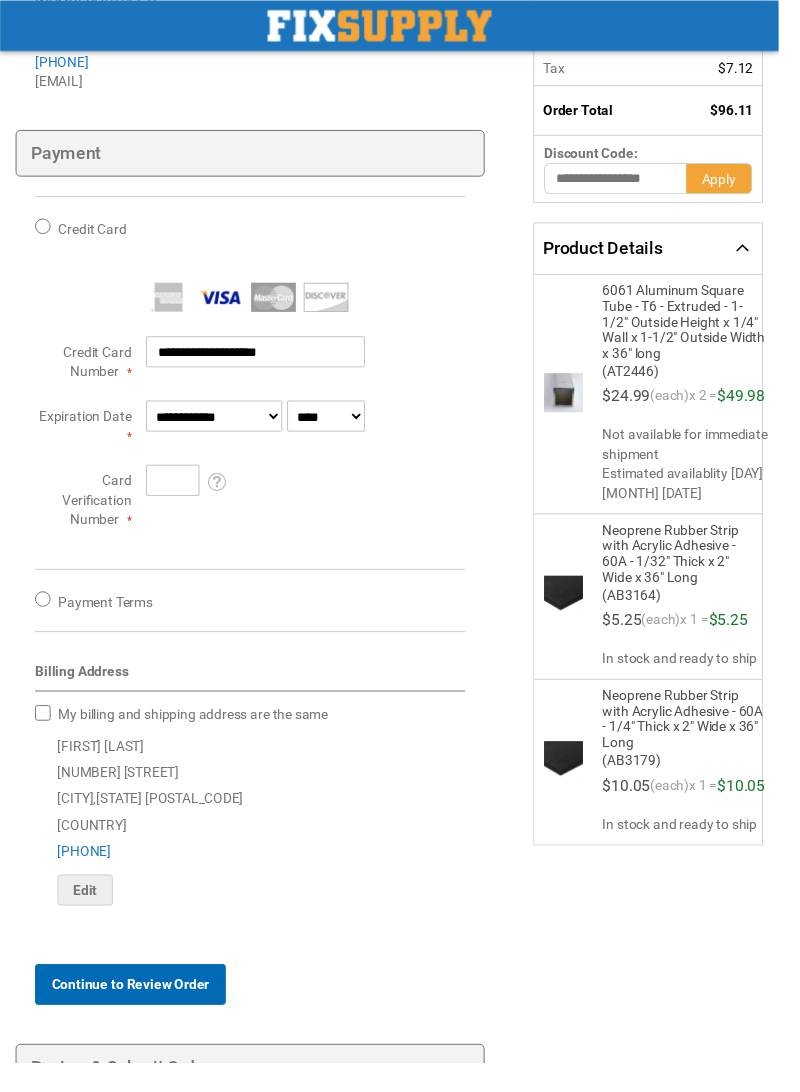 click on "Continue to Review Order" at bounding box center (134, 1011) 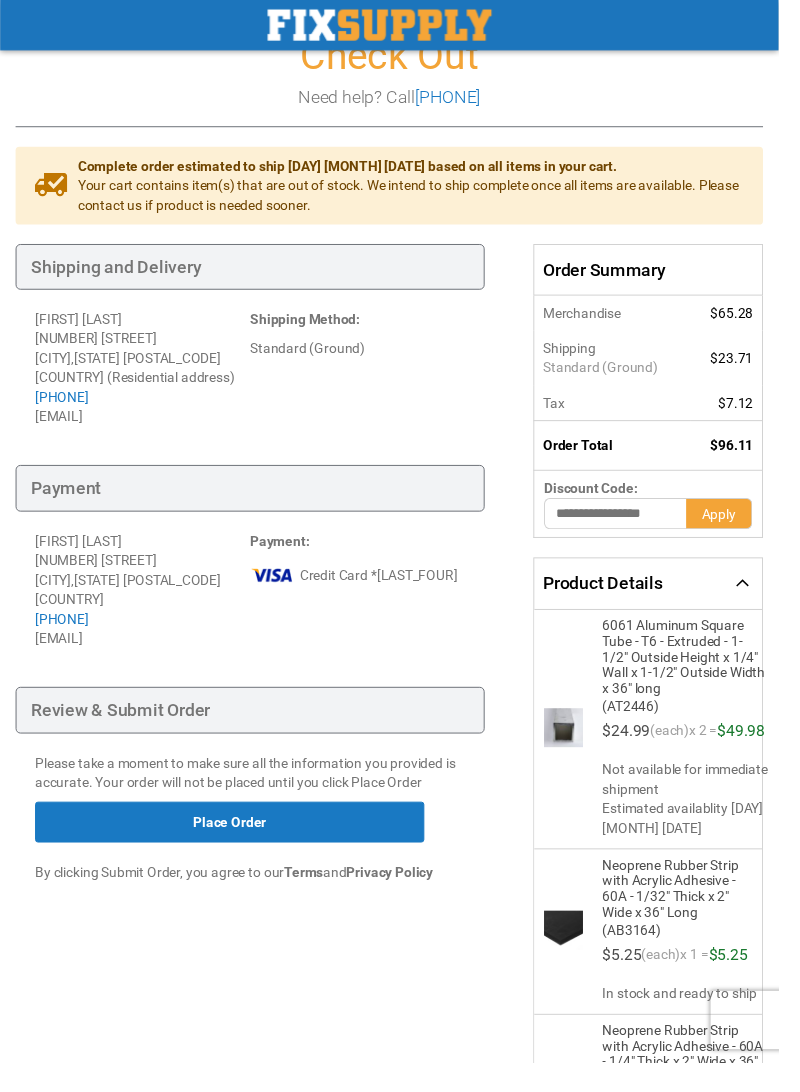 scroll, scrollTop: 33, scrollLeft: 0, axis: vertical 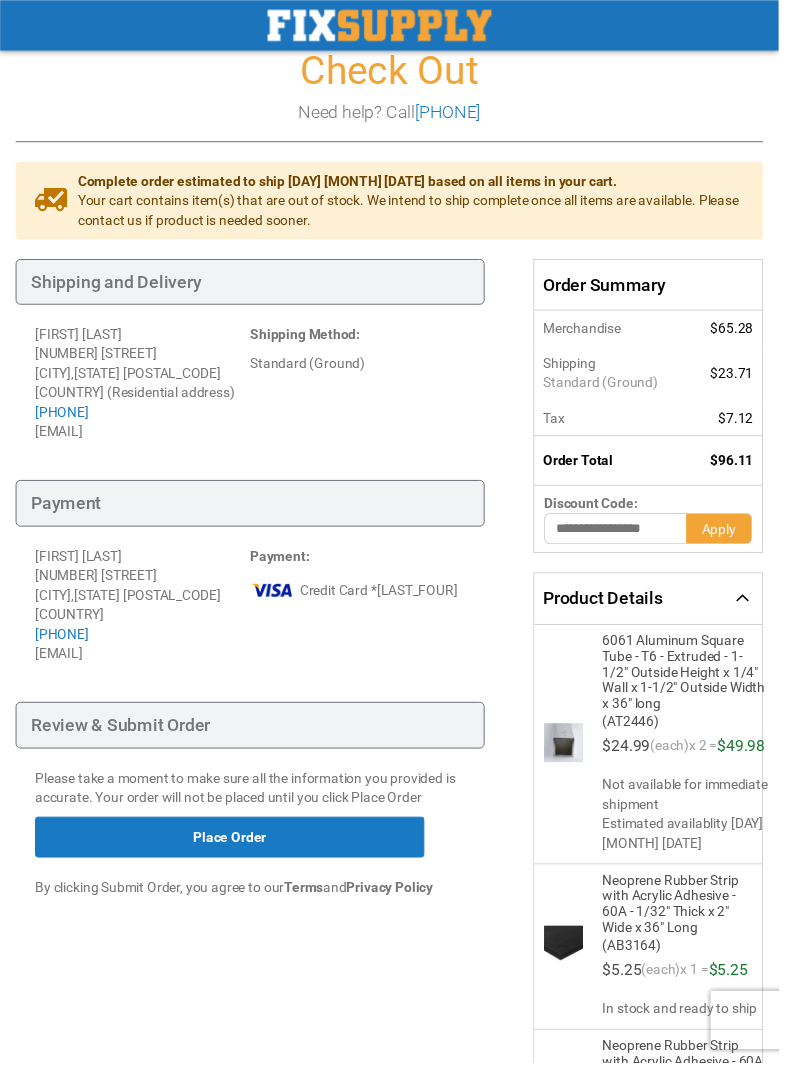 click on "Need help? Call [PHONE]" at bounding box center (400, 115) 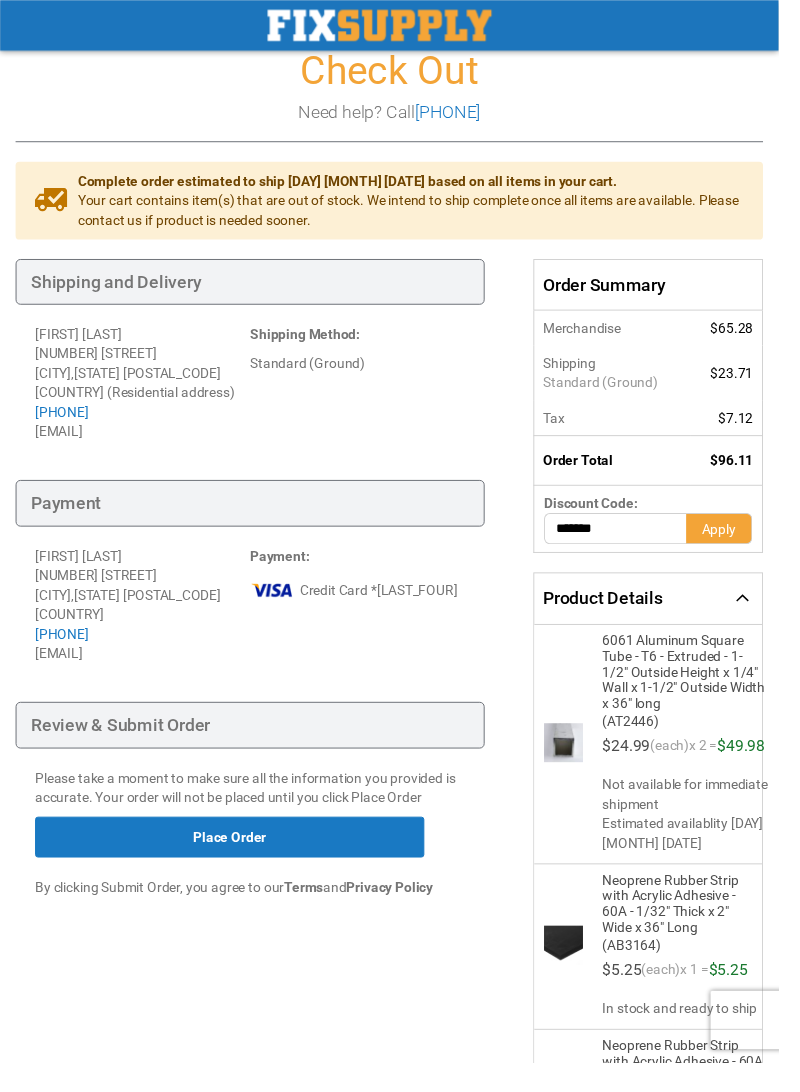 click on "Apply" at bounding box center [738, 544] 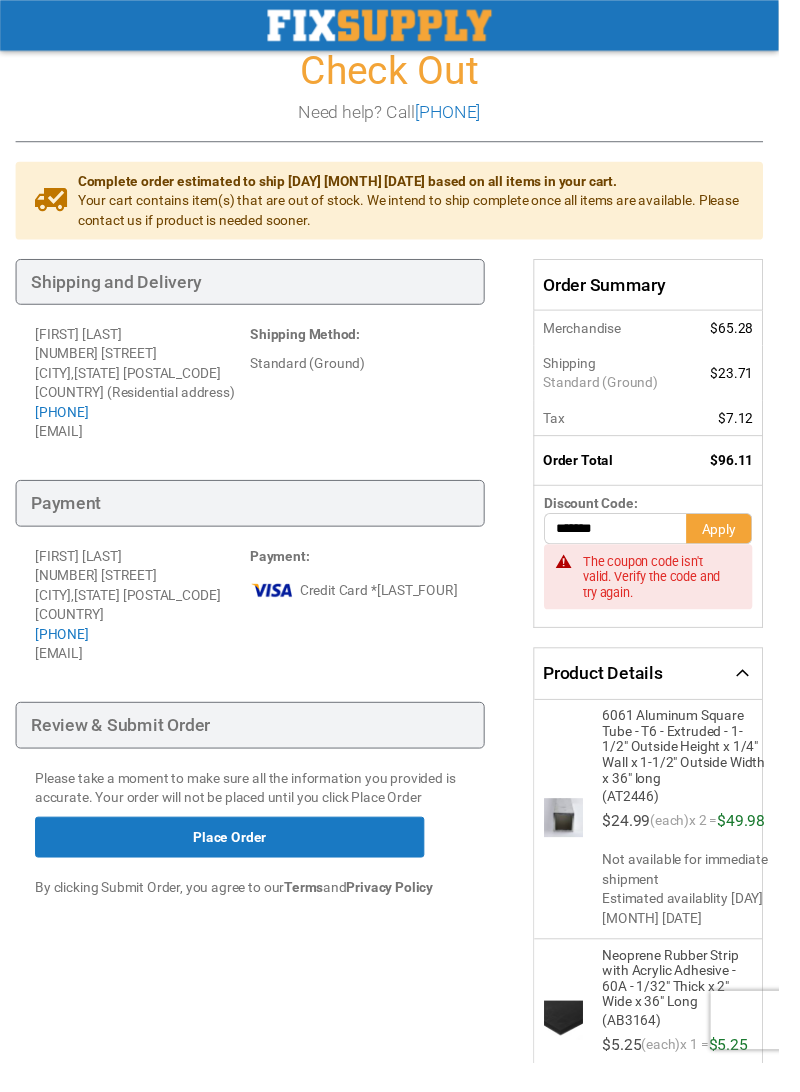 click on "*******" at bounding box center (632, 543) 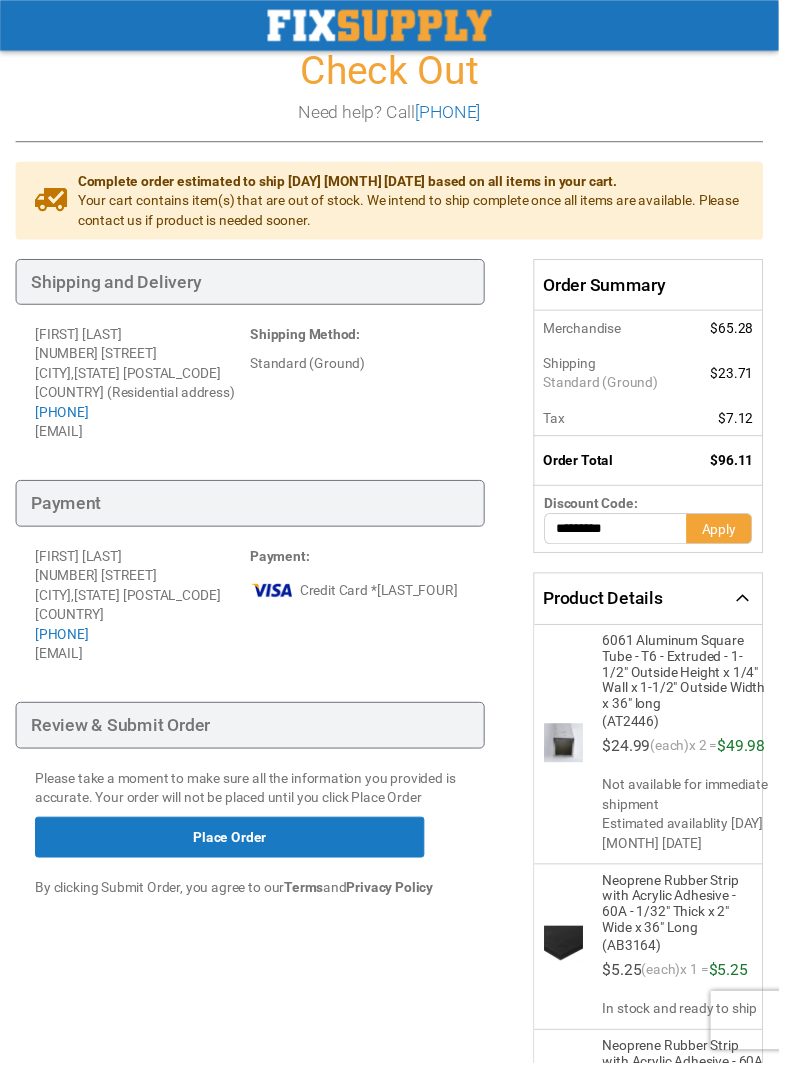 click on "Apply" at bounding box center [738, 544] 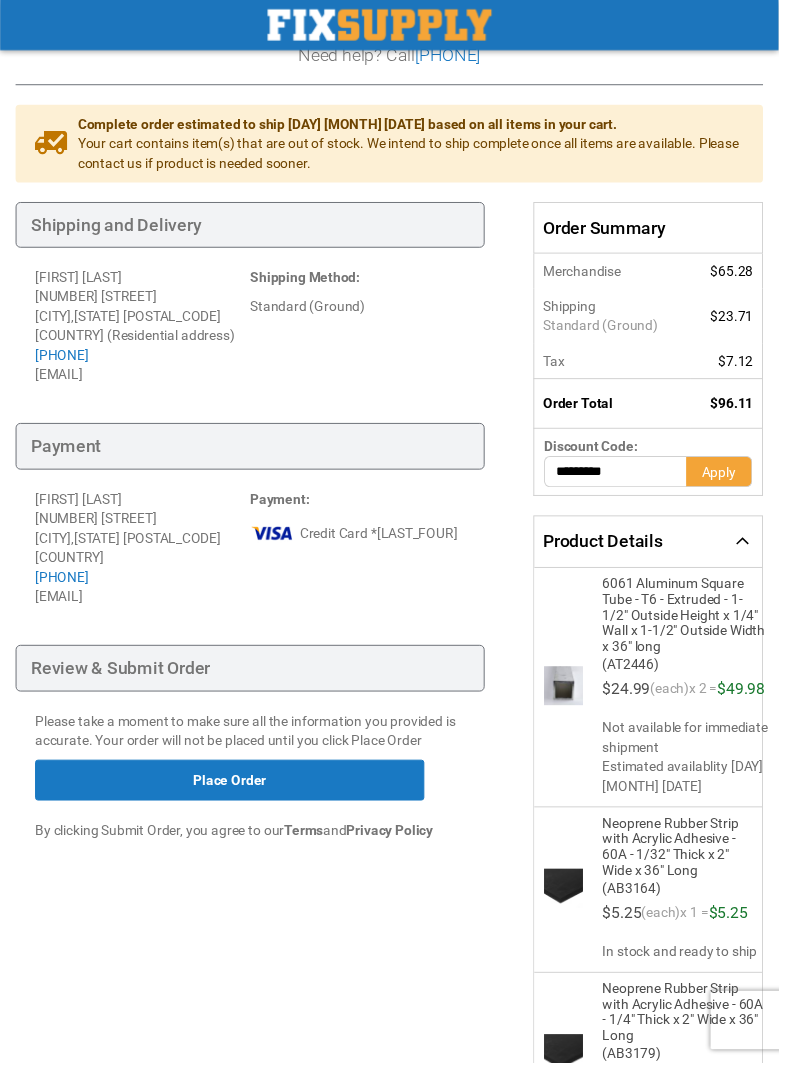 scroll, scrollTop: 0, scrollLeft: 0, axis: both 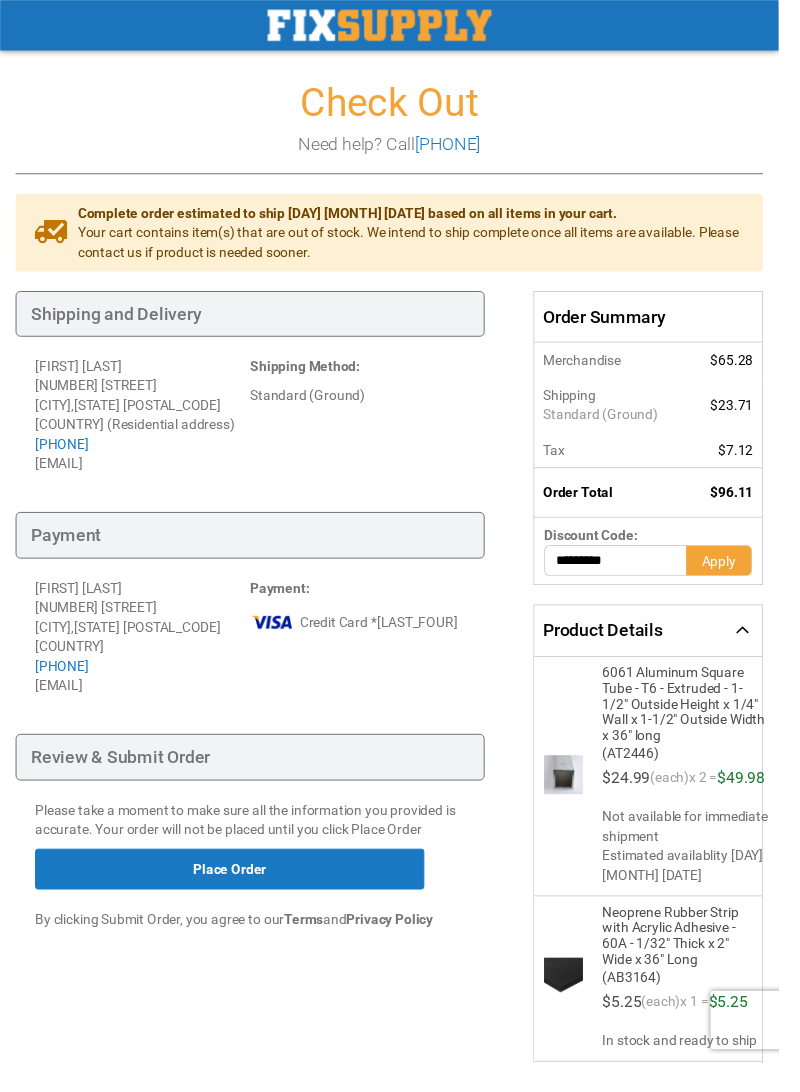 click on "*********" at bounding box center [632, 576] 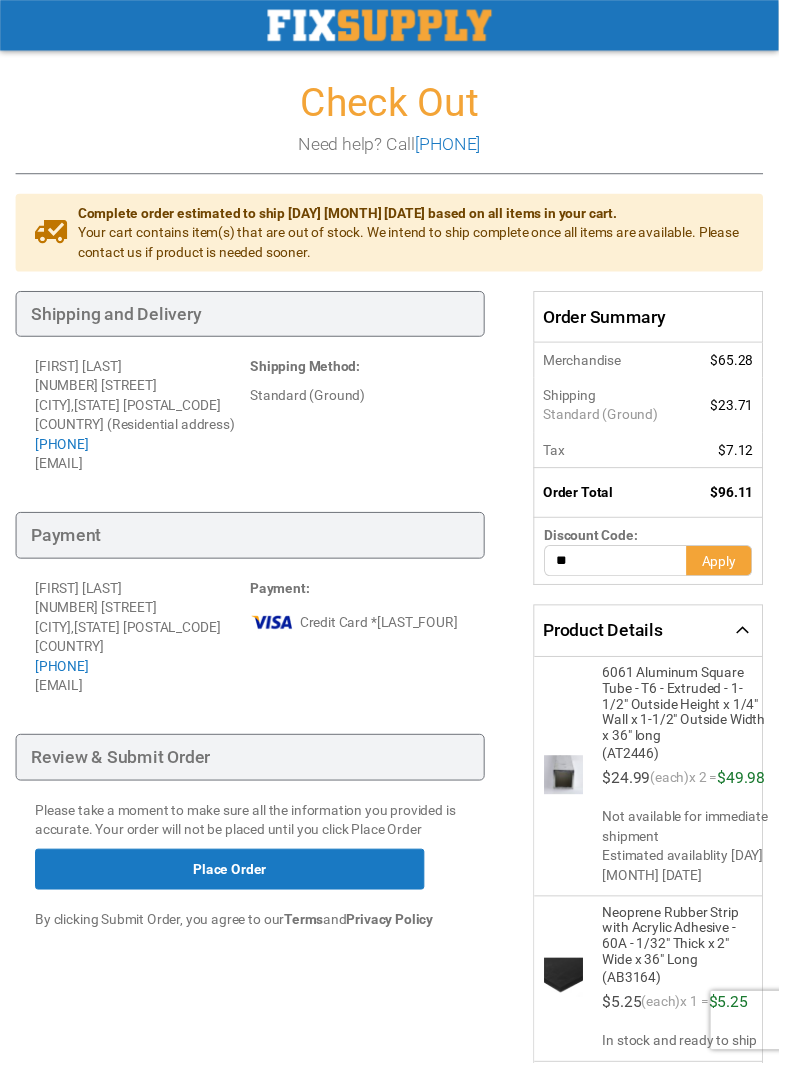 type on "*" 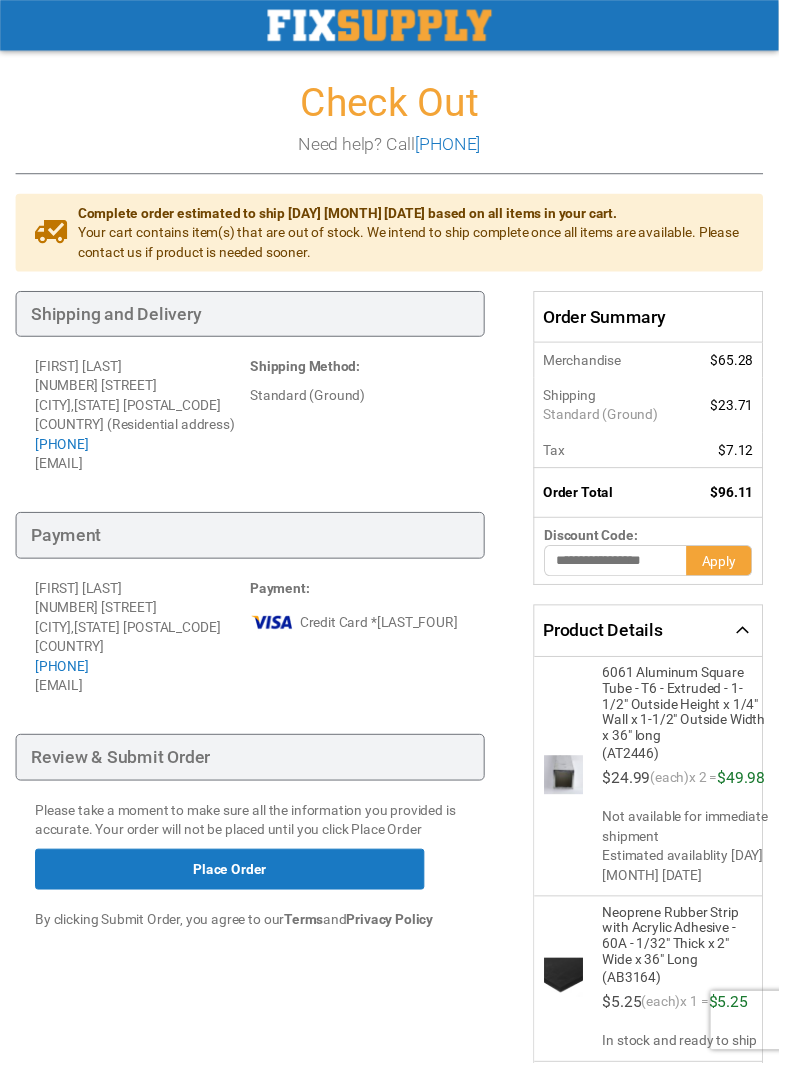 click at bounding box center [632, 576] 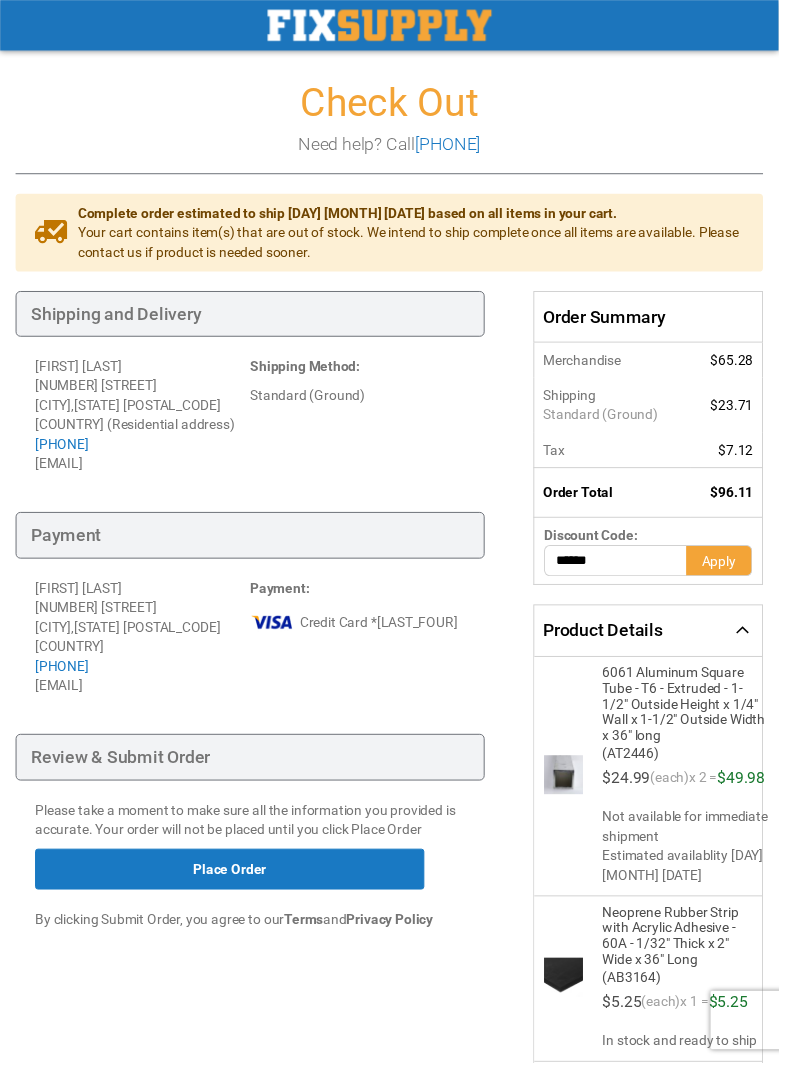 click on "Apply" at bounding box center (739, 576) 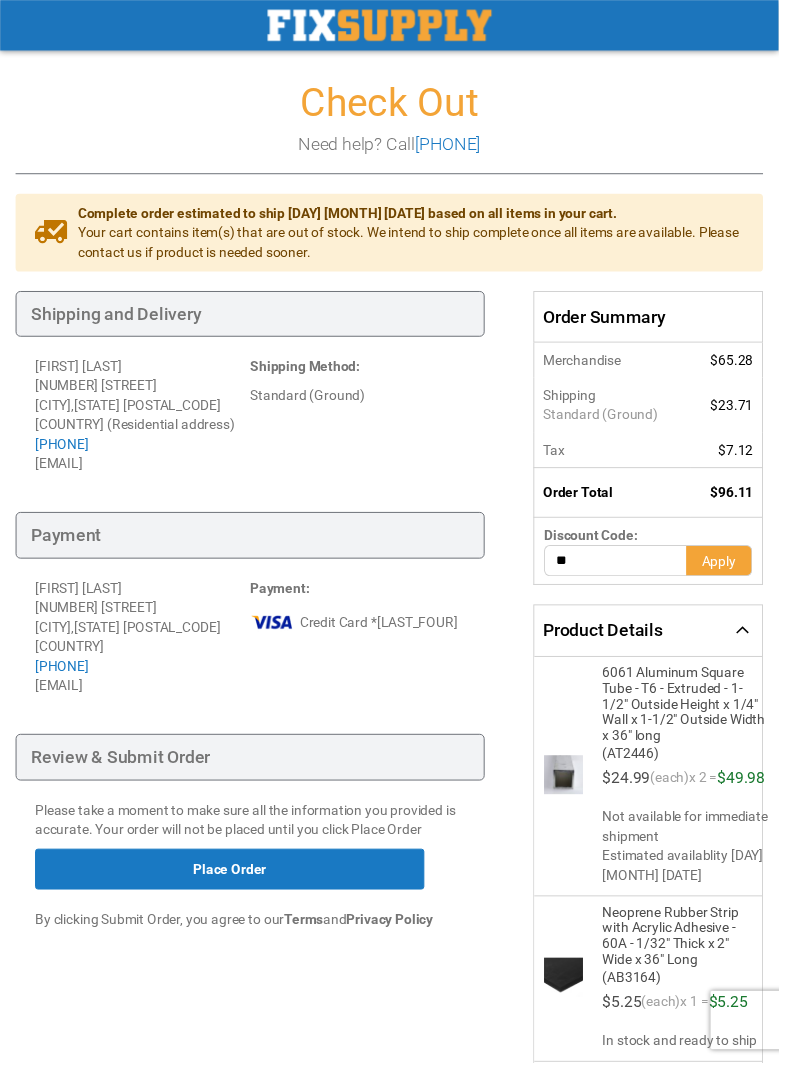 type on "*" 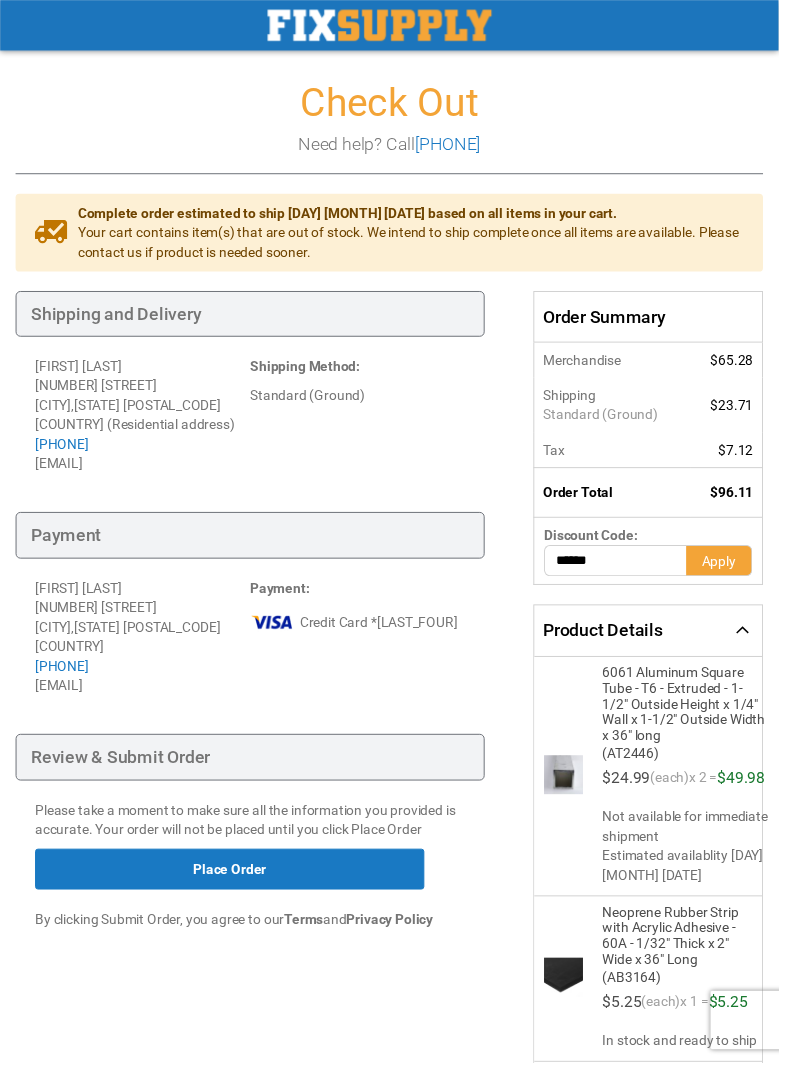 click on "Apply" at bounding box center (738, 577) 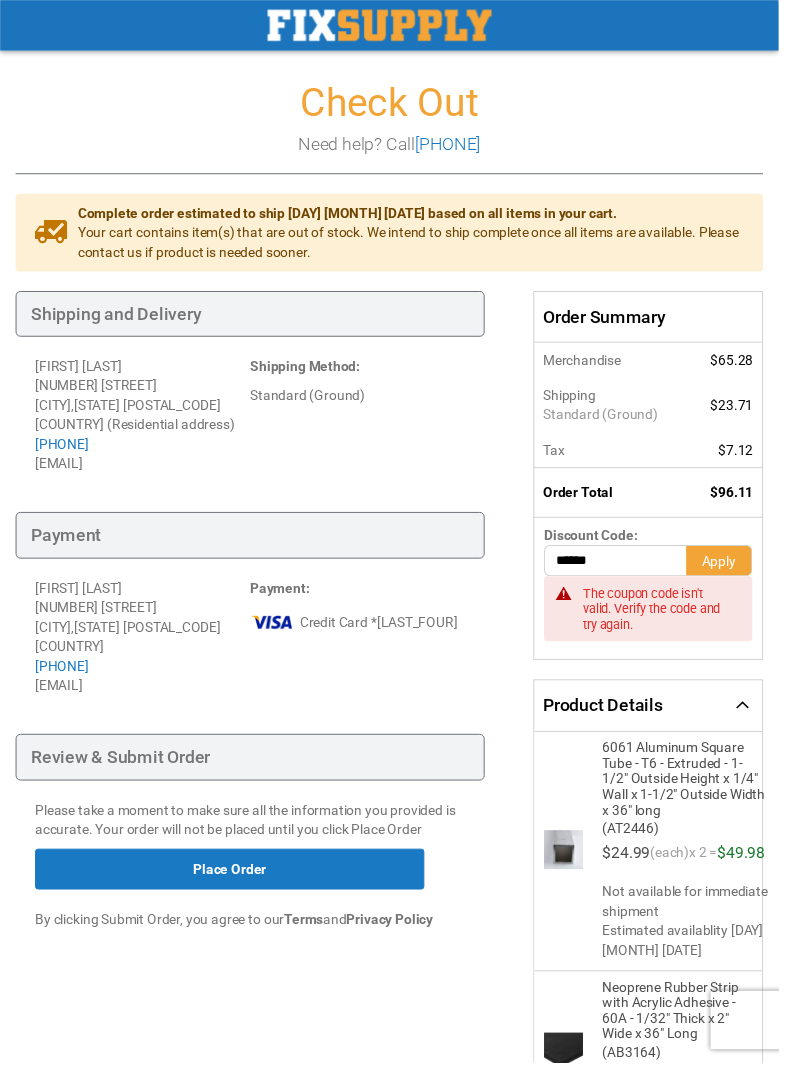 click on "******" at bounding box center [632, 576] 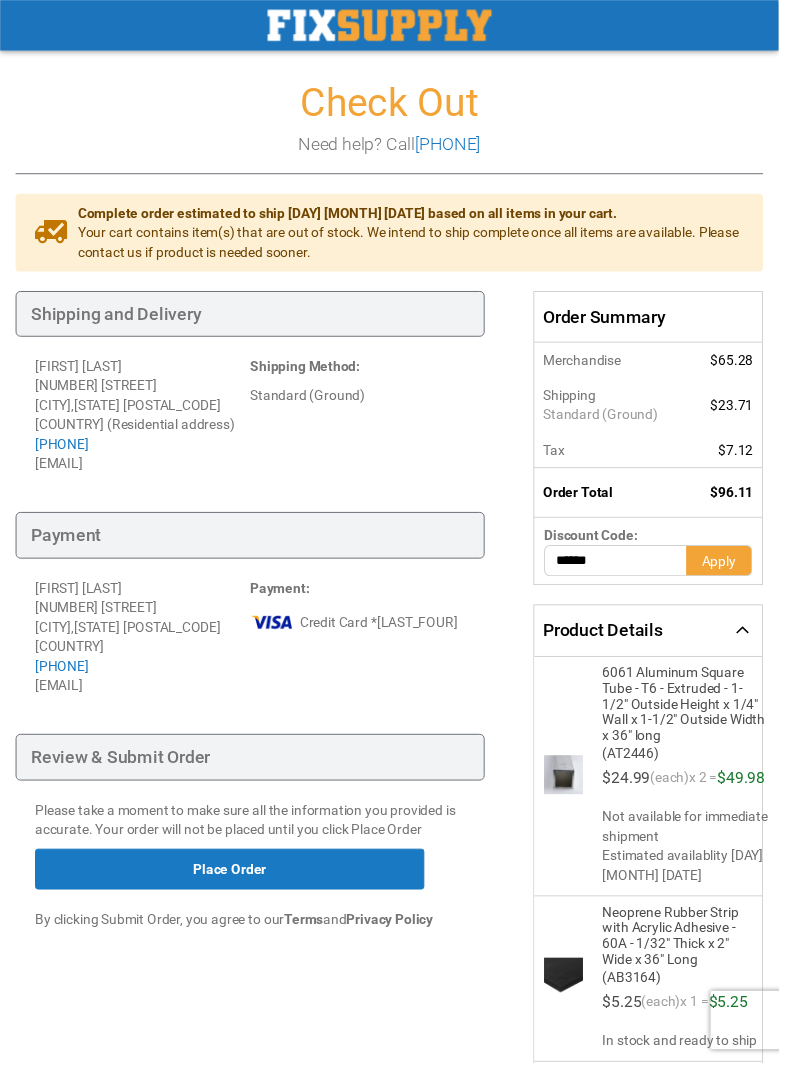 click on "Apply" at bounding box center (738, 577) 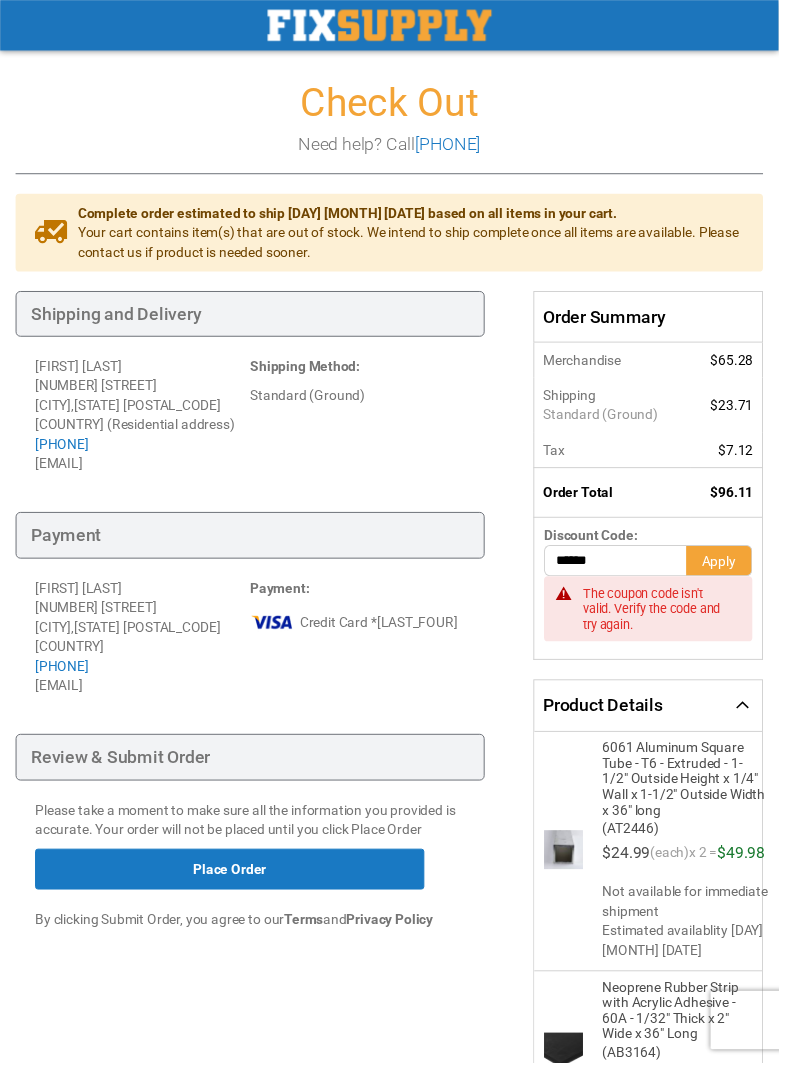 click on "******" at bounding box center [632, 576] 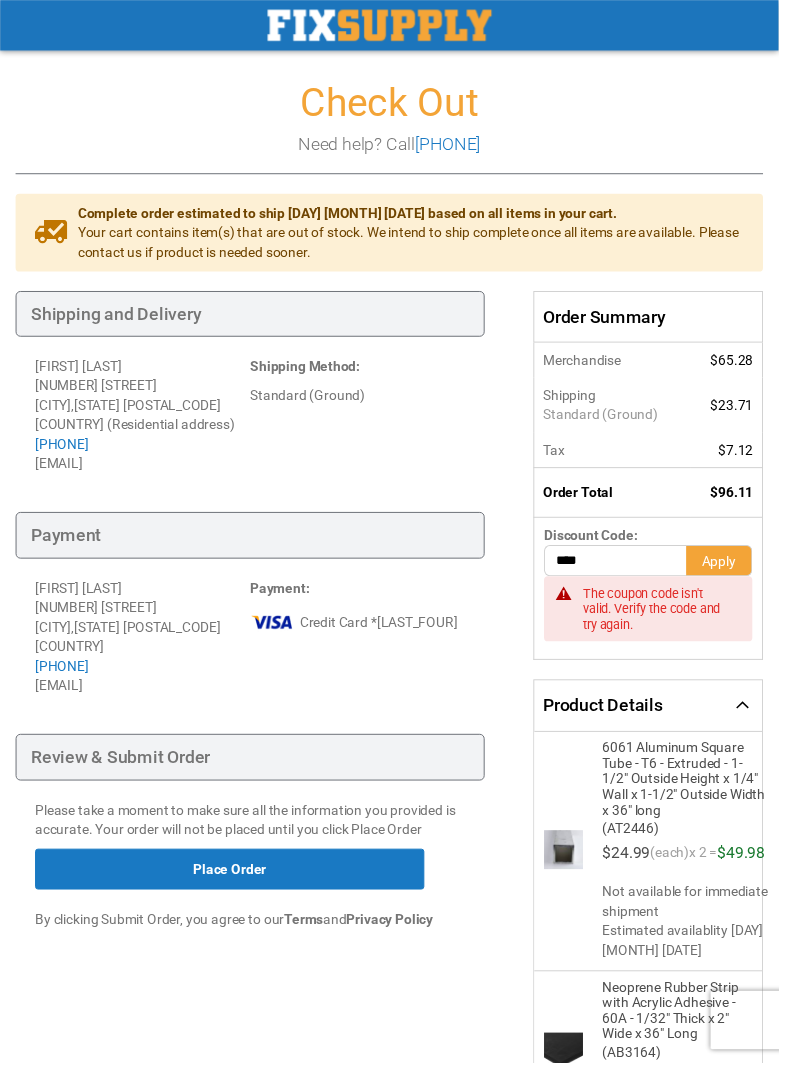 type on "****" 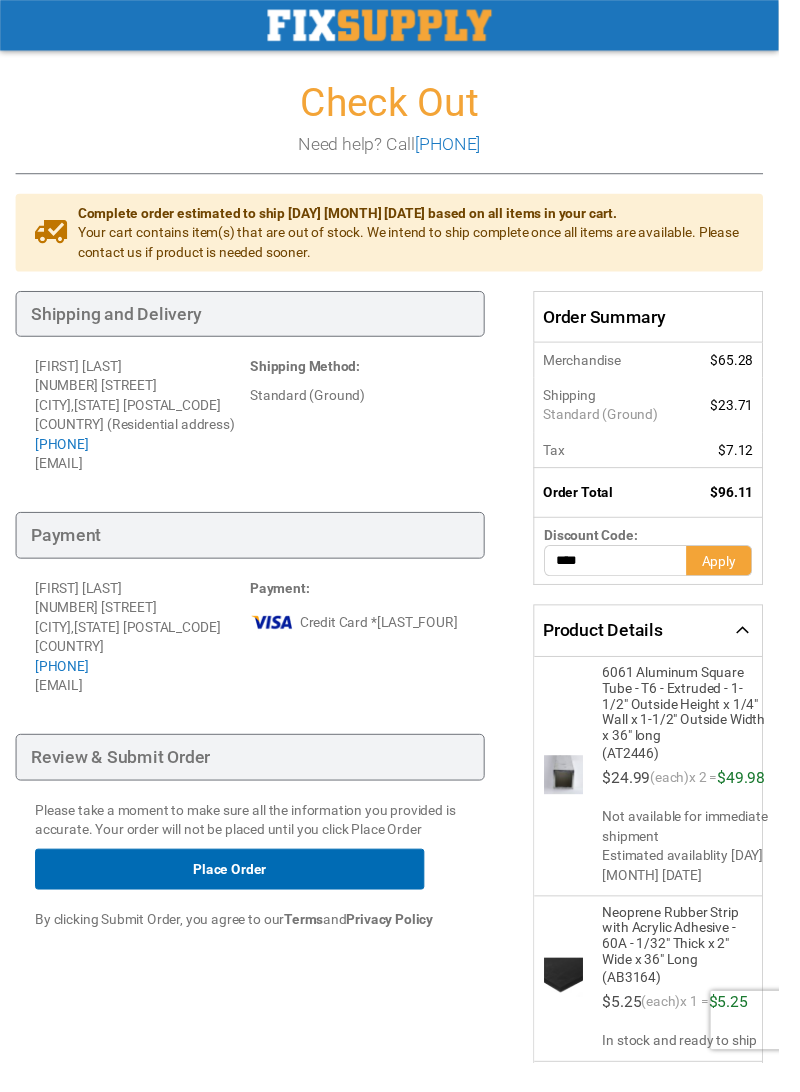 click on "Place Order" at bounding box center (236, 893) 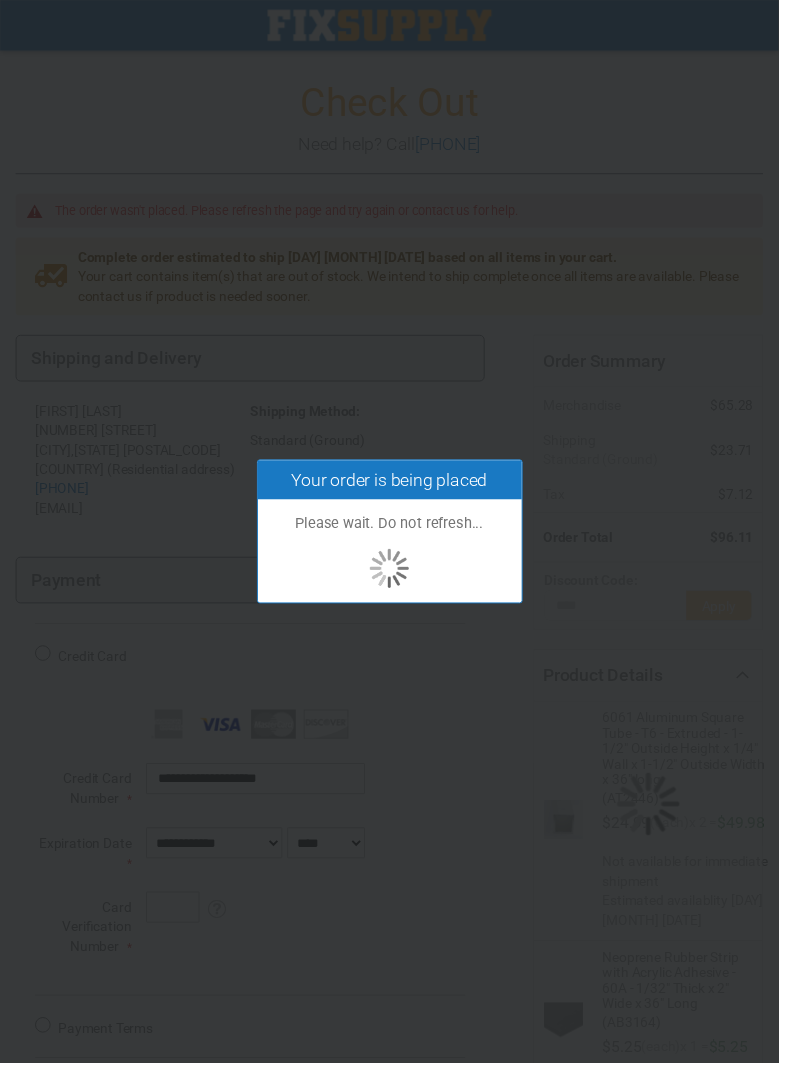scroll, scrollTop: 537, scrollLeft: 0, axis: vertical 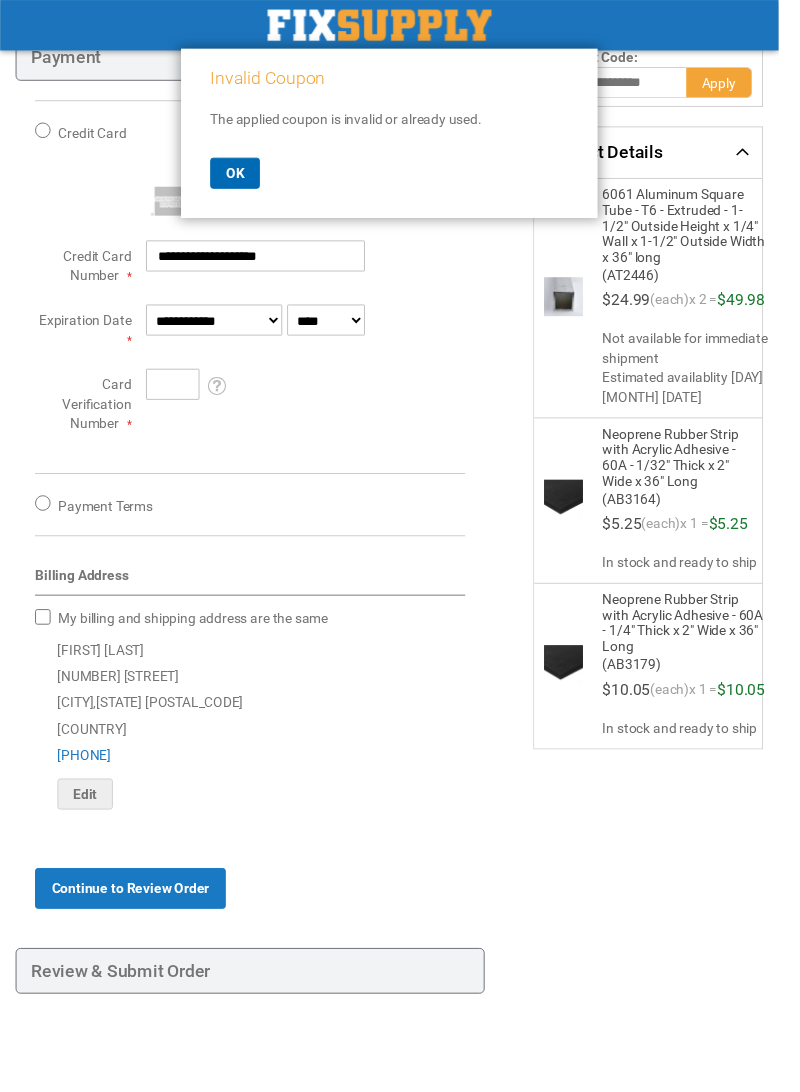 click on "OK" at bounding box center (241, 178) 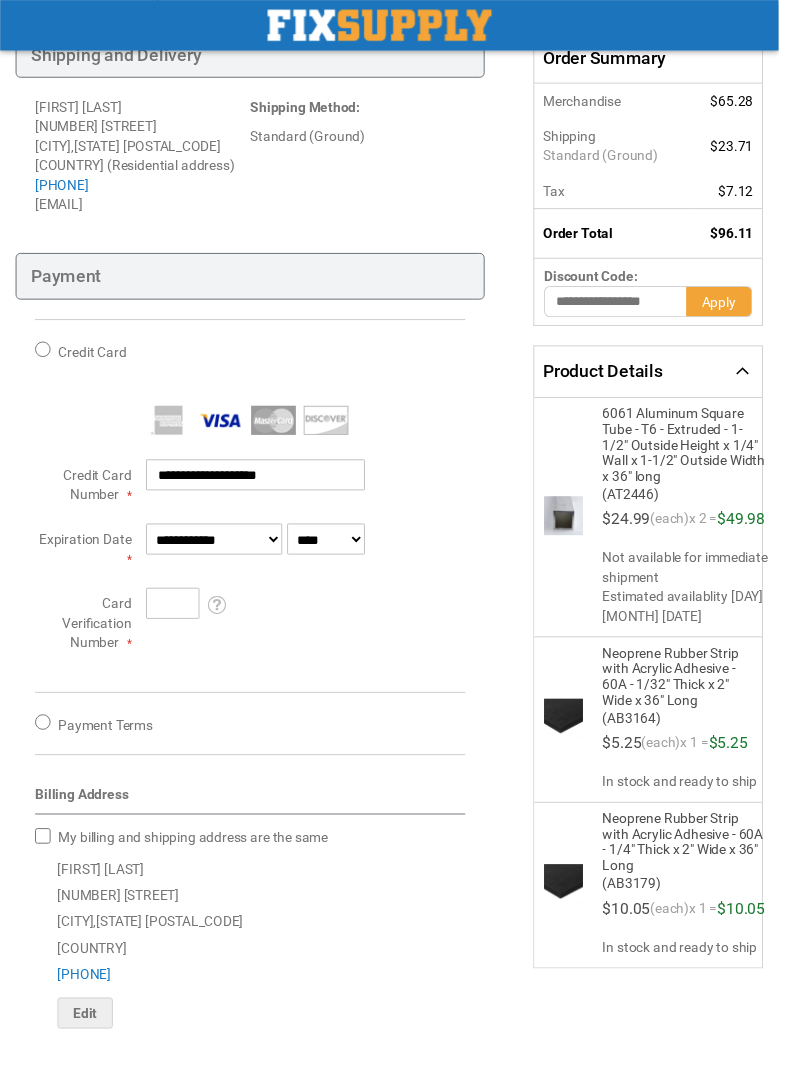 scroll, scrollTop: 266, scrollLeft: 0, axis: vertical 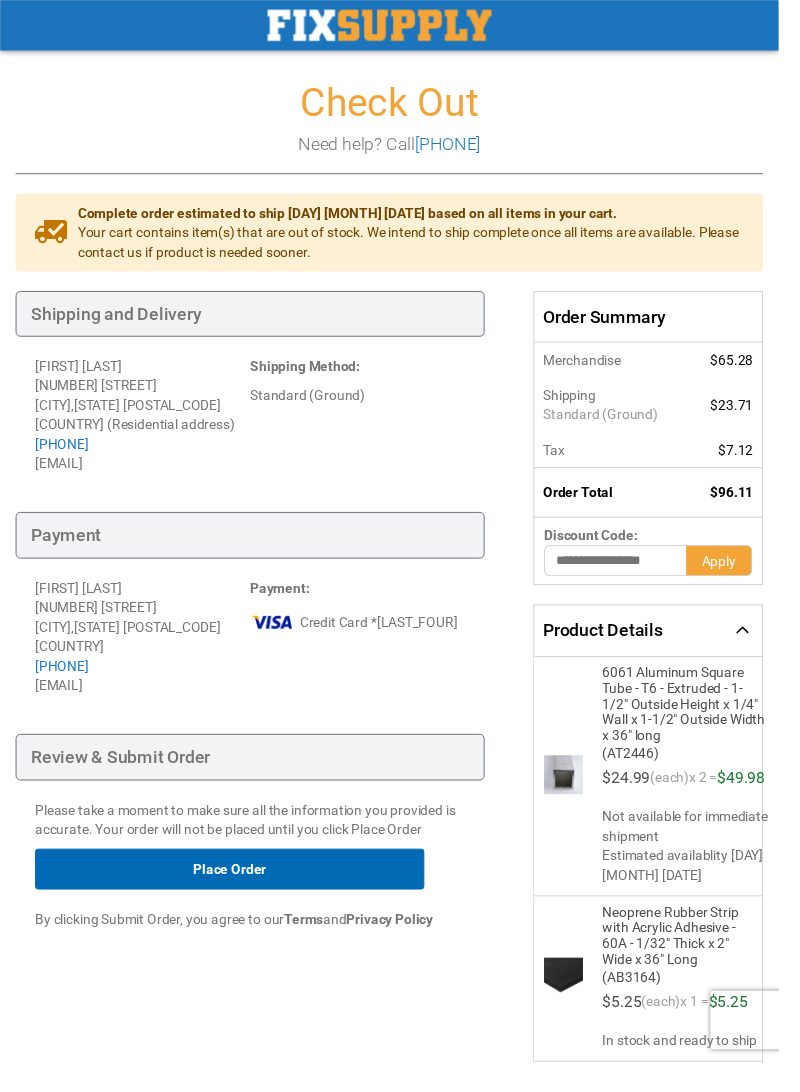 click on "Place Order" at bounding box center (236, 893) 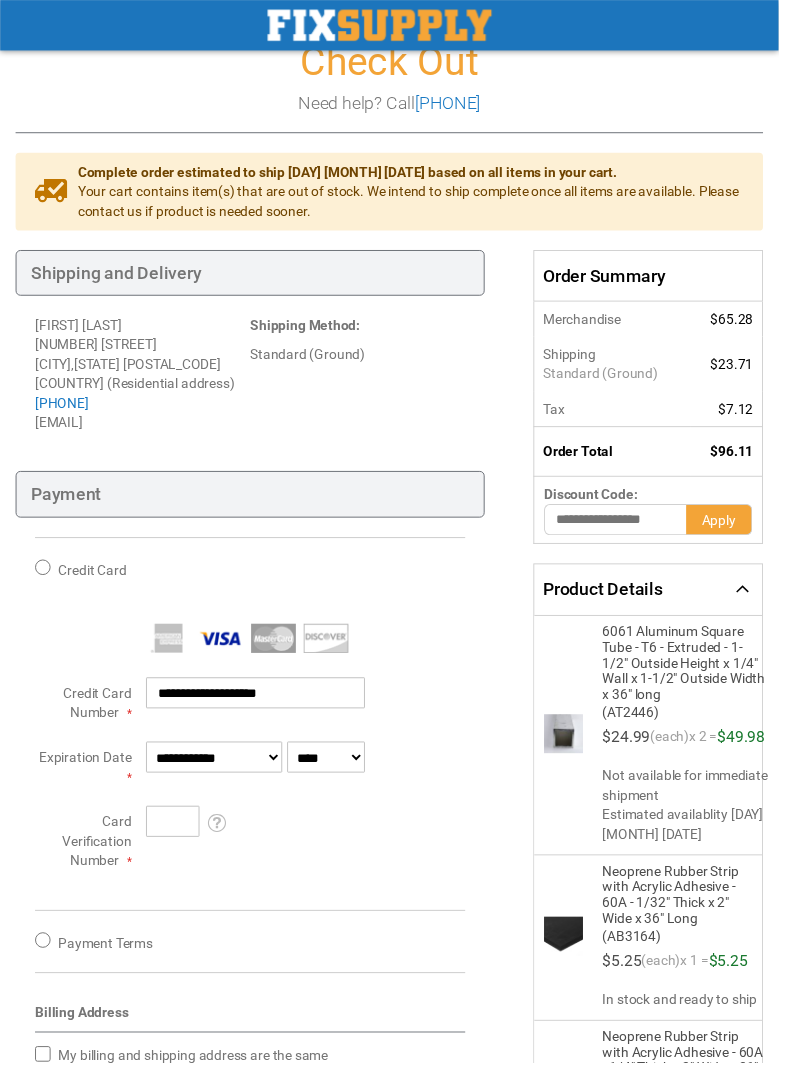 scroll, scrollTop: 43, scrollLeft: 0, axis: vertical 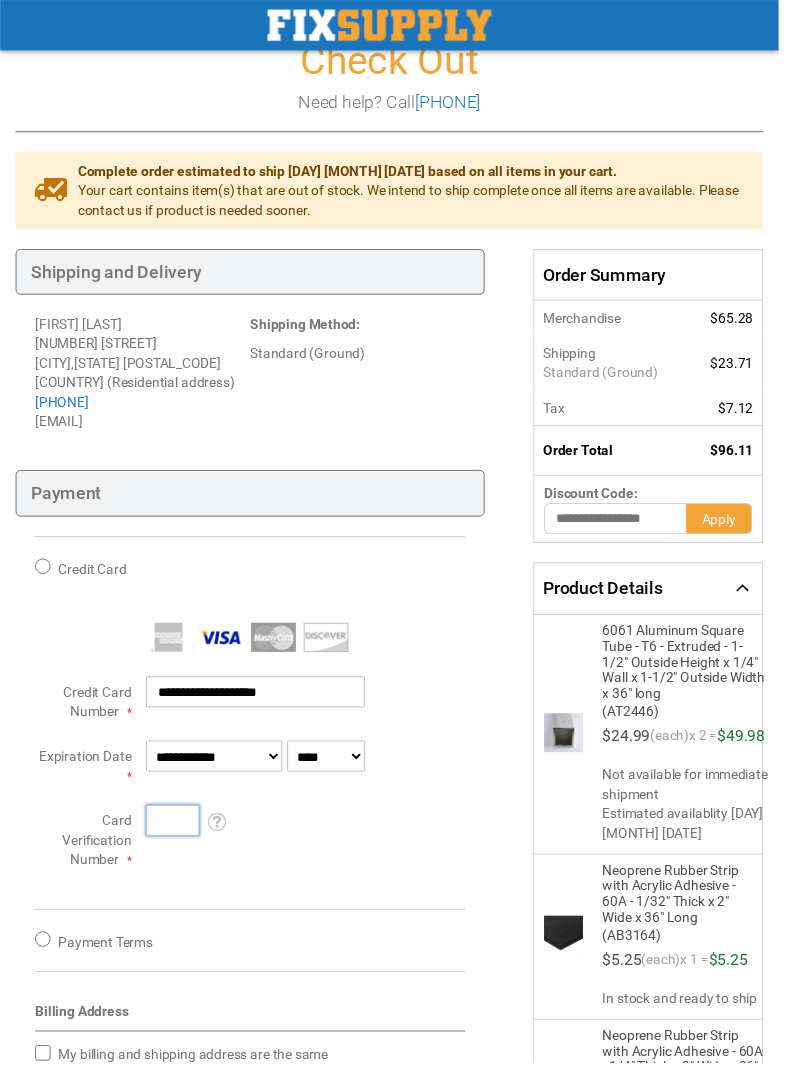 click on "***" at bounding box center (177, 843) 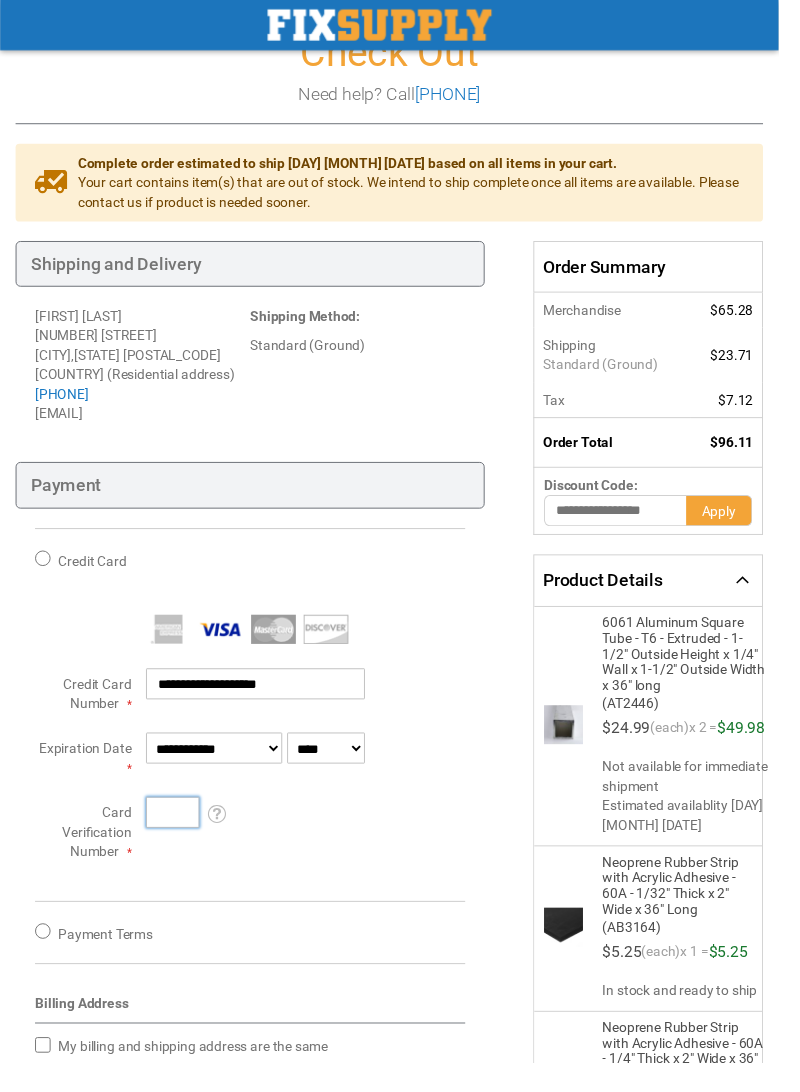 scroll, scrollTop: 76, scrollLeft: 0, axis: vertical 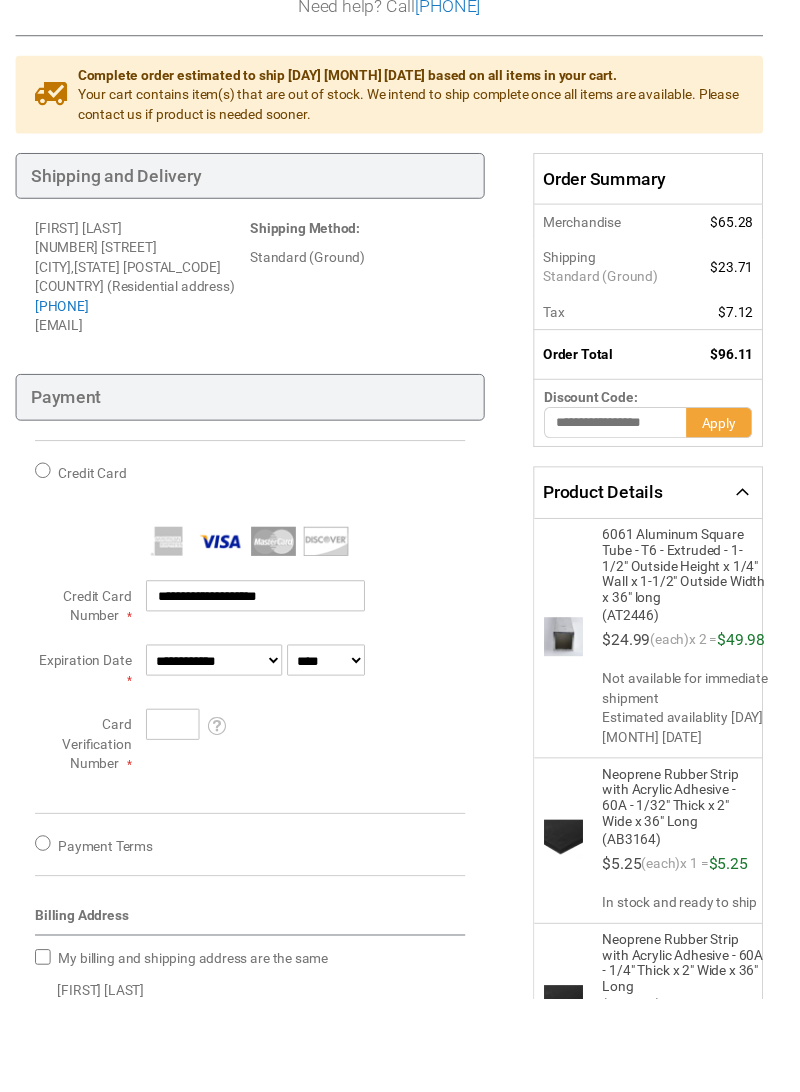click on "Card Verification Number" at bounding box center (93, 827) 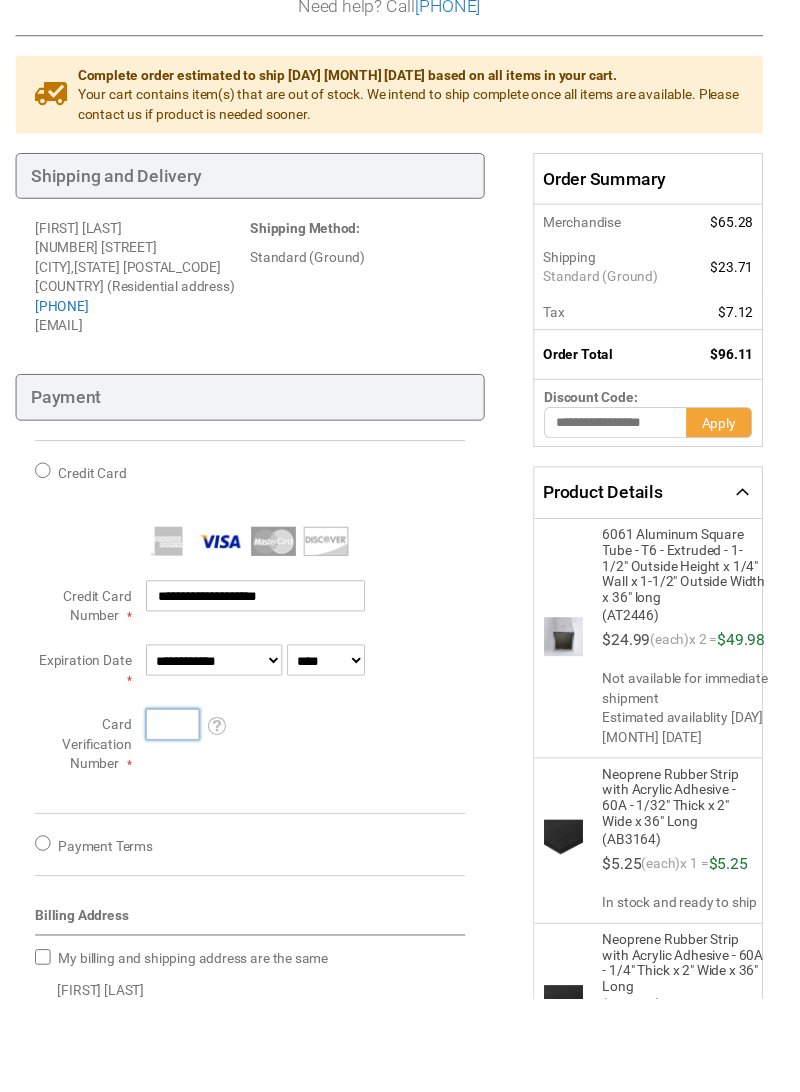 click on "***" at bounding box center [177, 810] 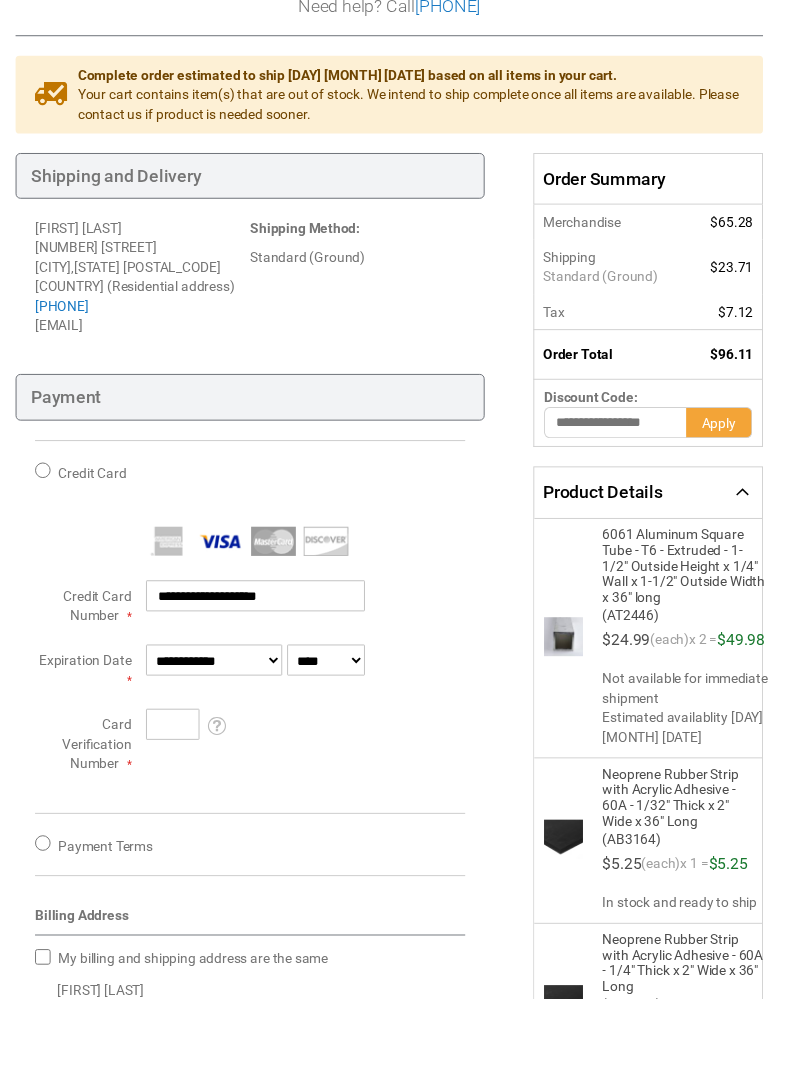 click on "Card Verification Number" at bounding box center (93, 827) 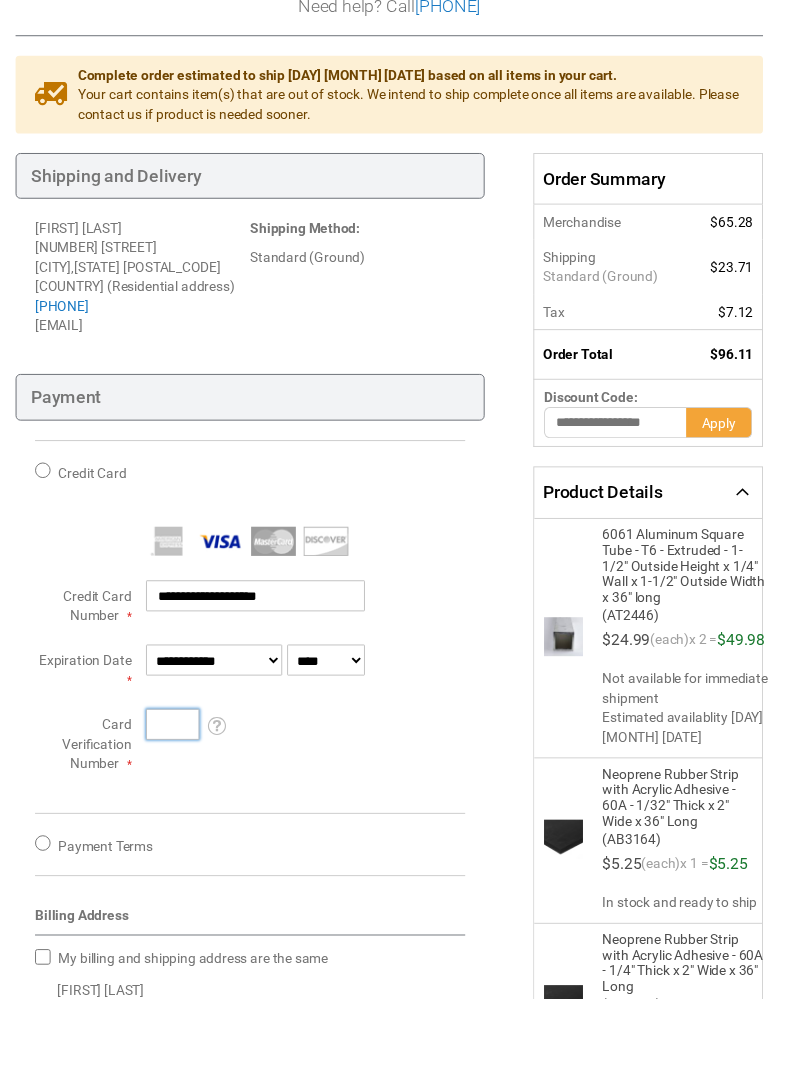 click on "***" at bounding box center (177, 810) 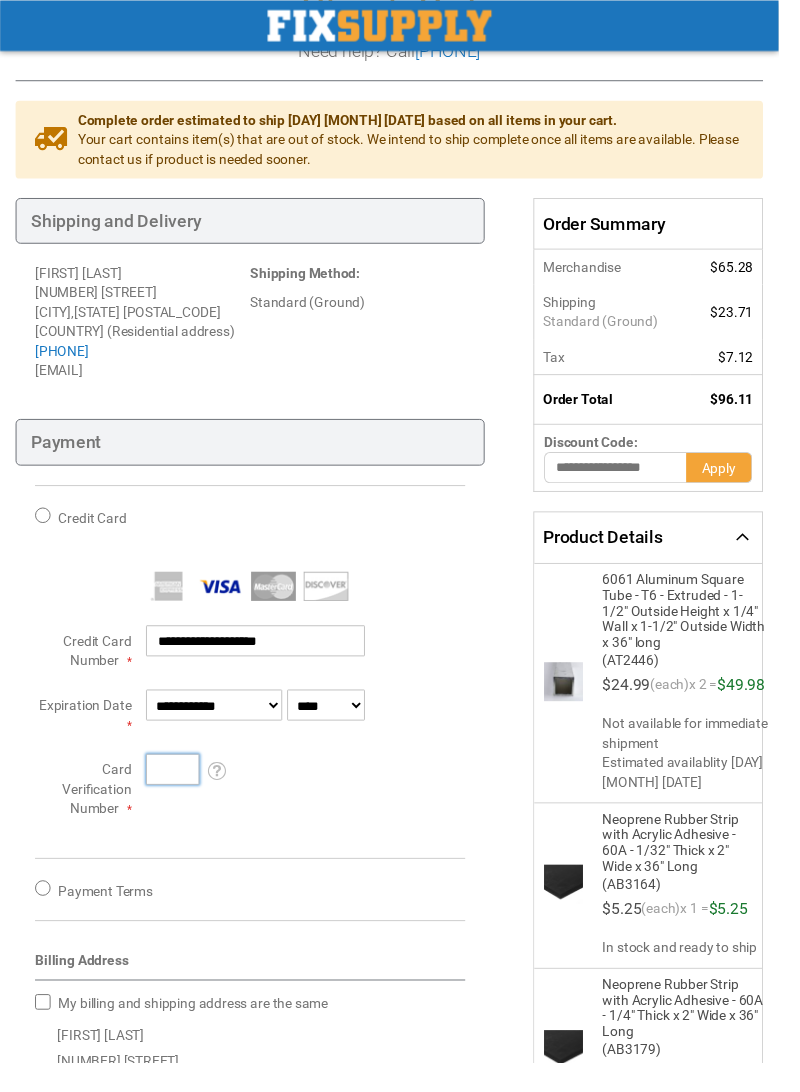 scroll, scrollTop: 0, scrollLeft: 0, axis: both 